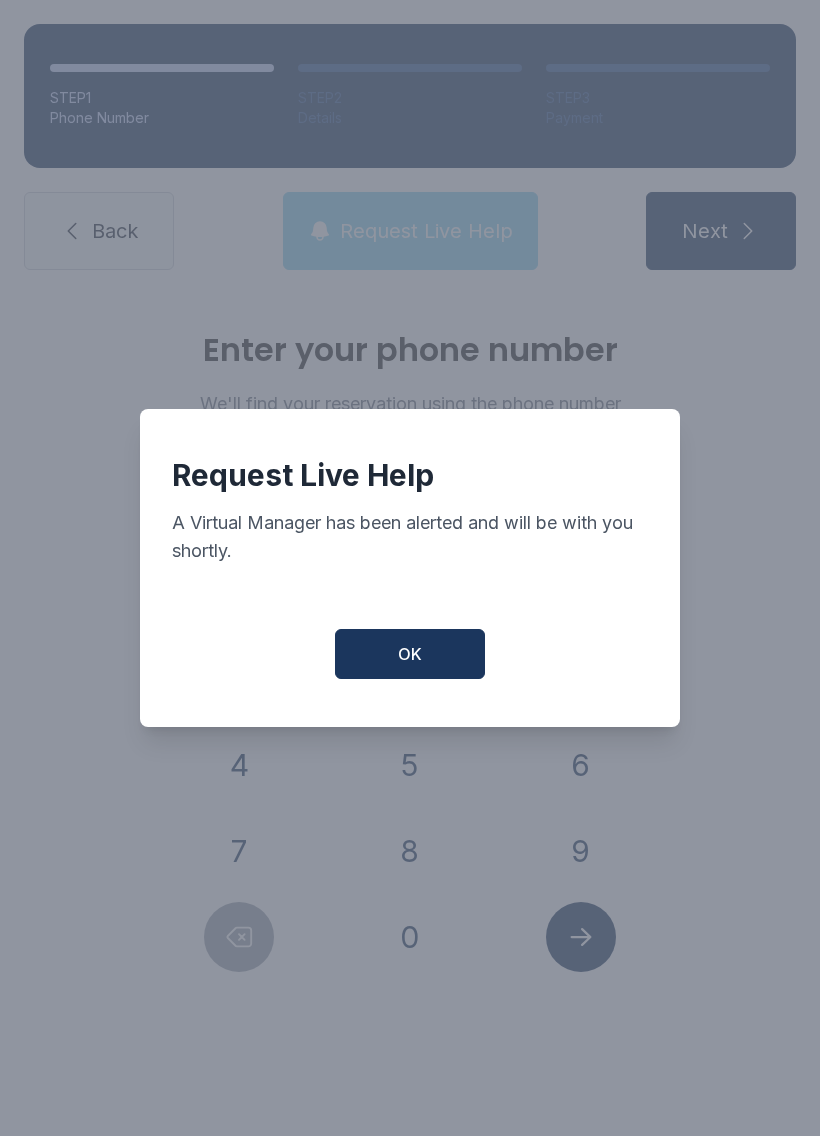 scroll, scrollTop: 0, scrollLeft: 0, axis: both 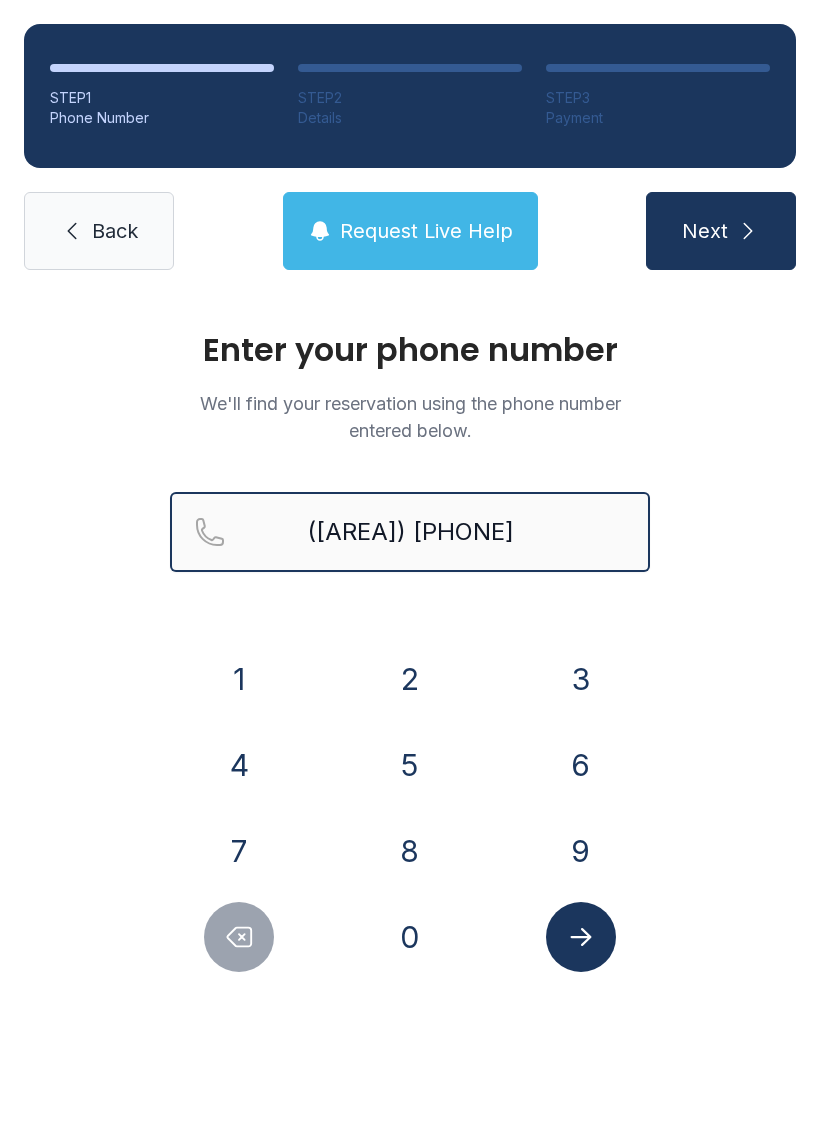 click on "([AREA]) [PHONE]" at bounding box center (410, 532) 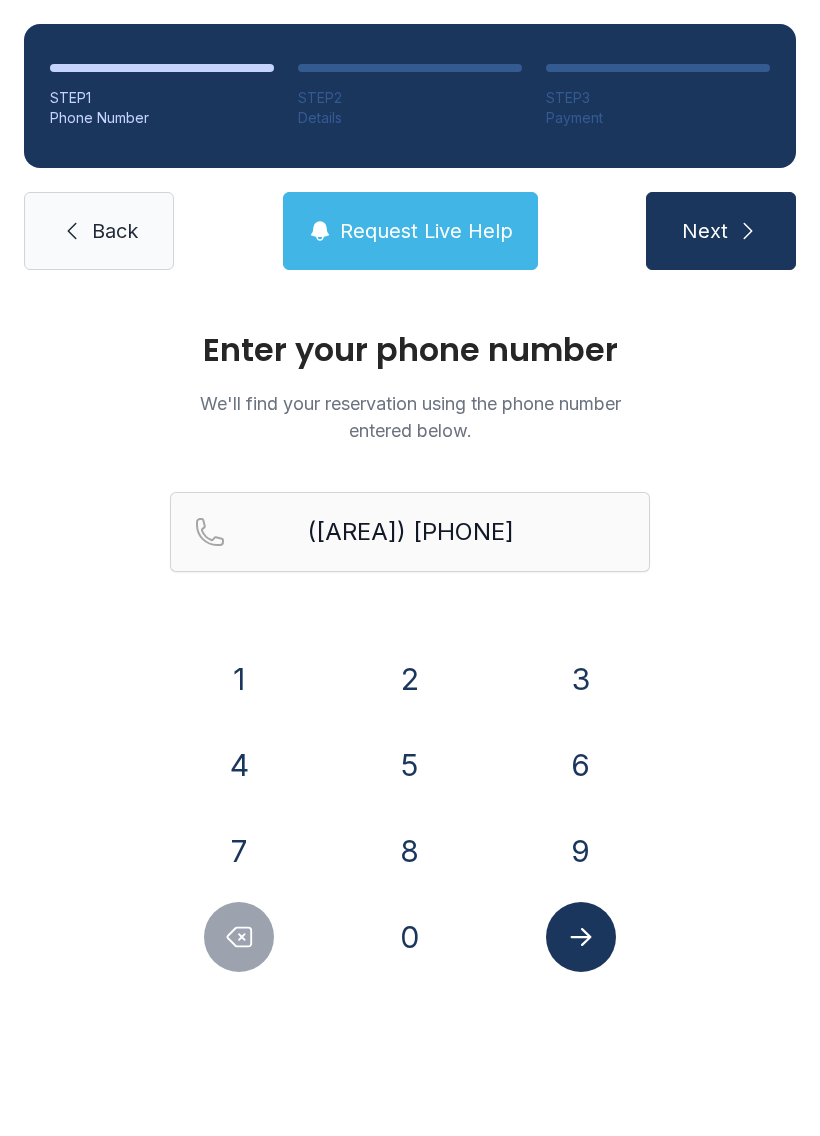 click on "Request Live Help" at bounding box center [426, 231] 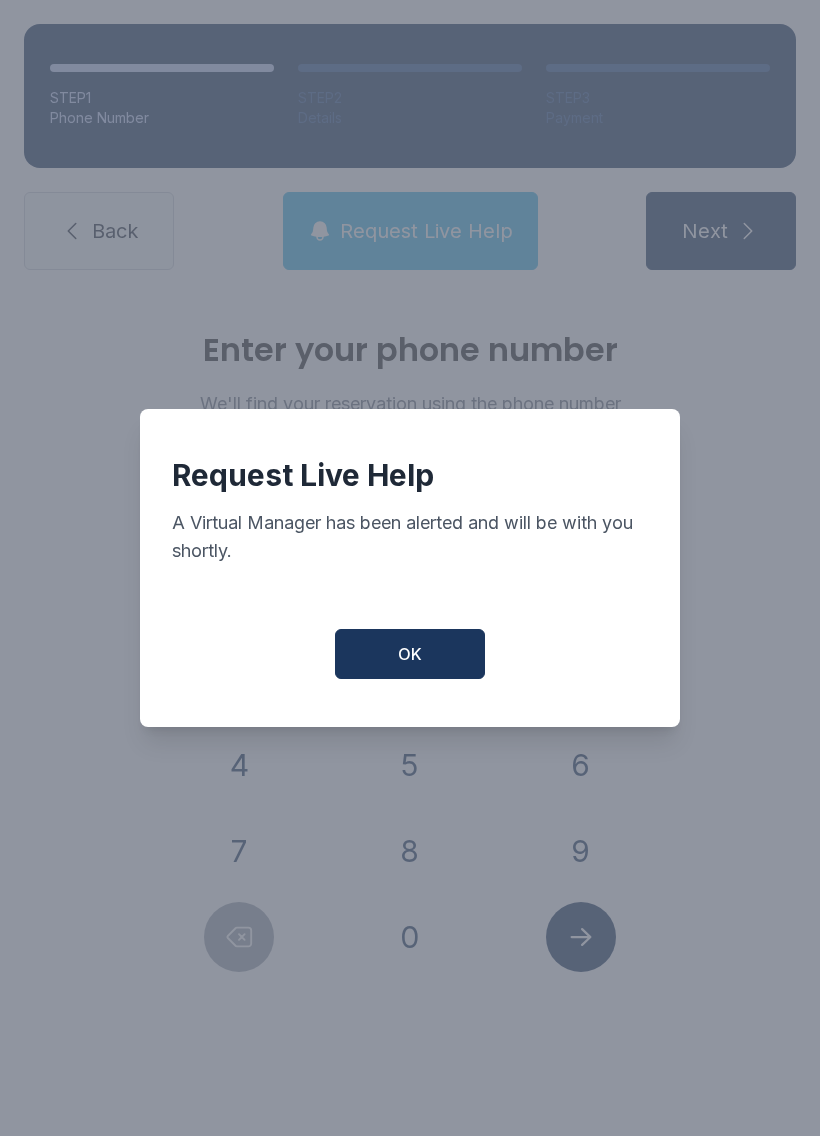 click on "OK" at bounding box center (410, 654) 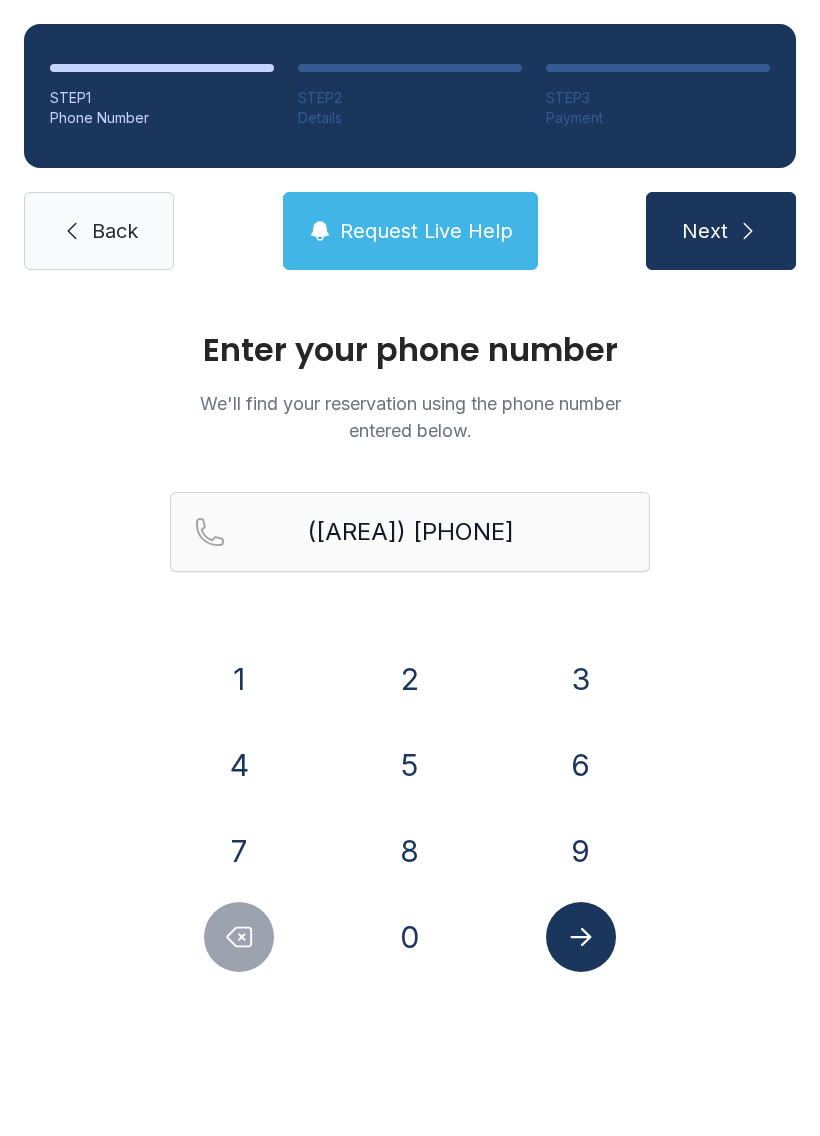 click on "Back" at bounding box center (115, 231) 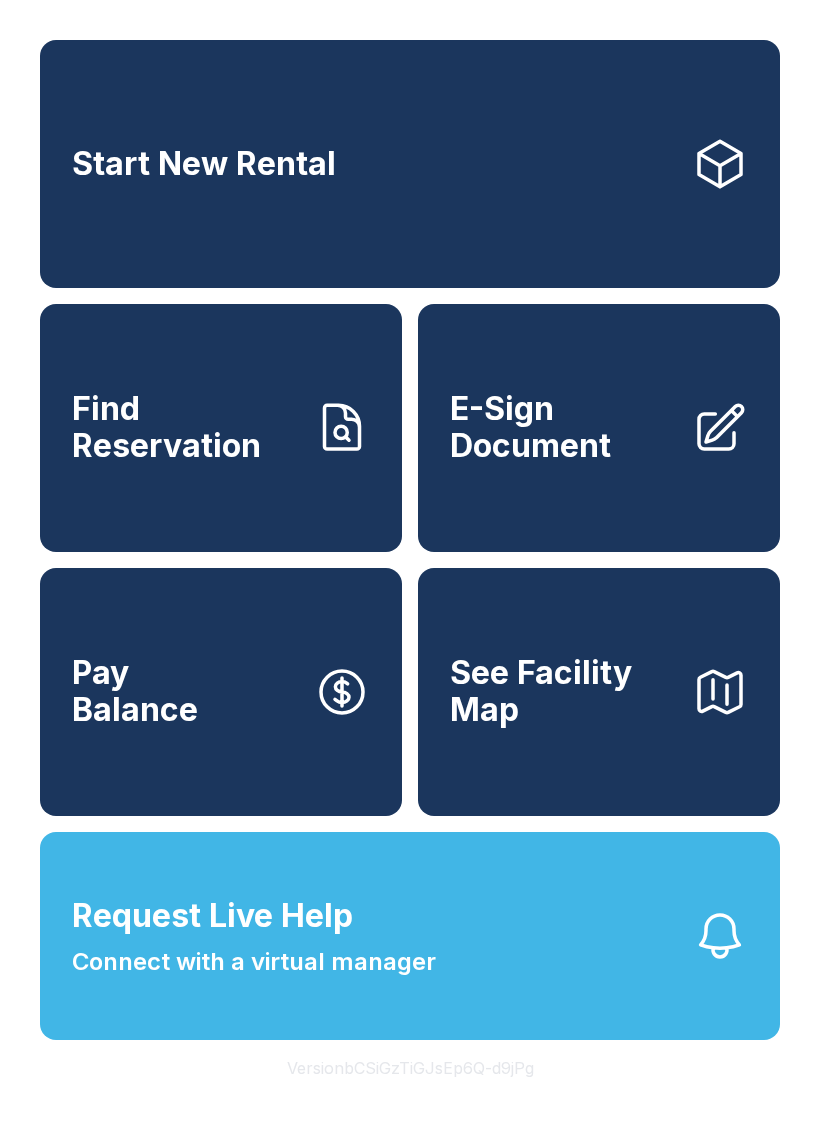 click on "Connect with a virtual manager" at bounding box center (254, 962) 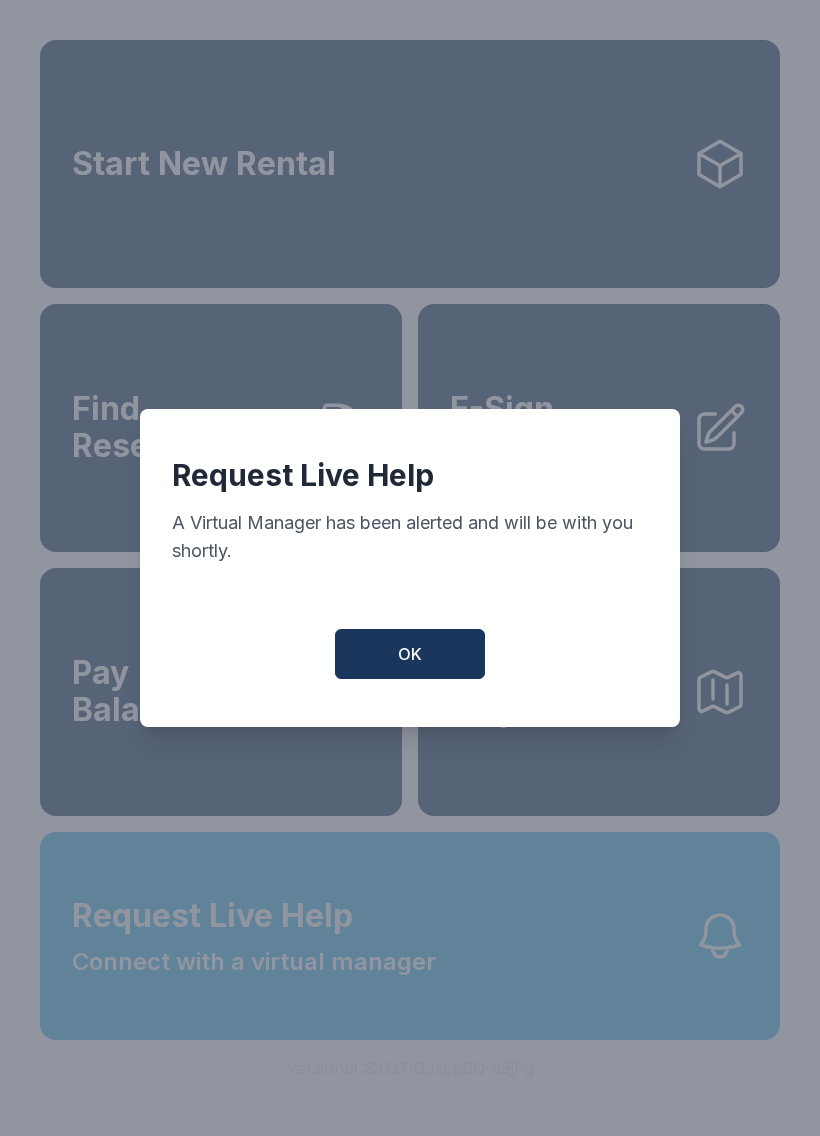 click on "OK" at bounding box center [410, 654] 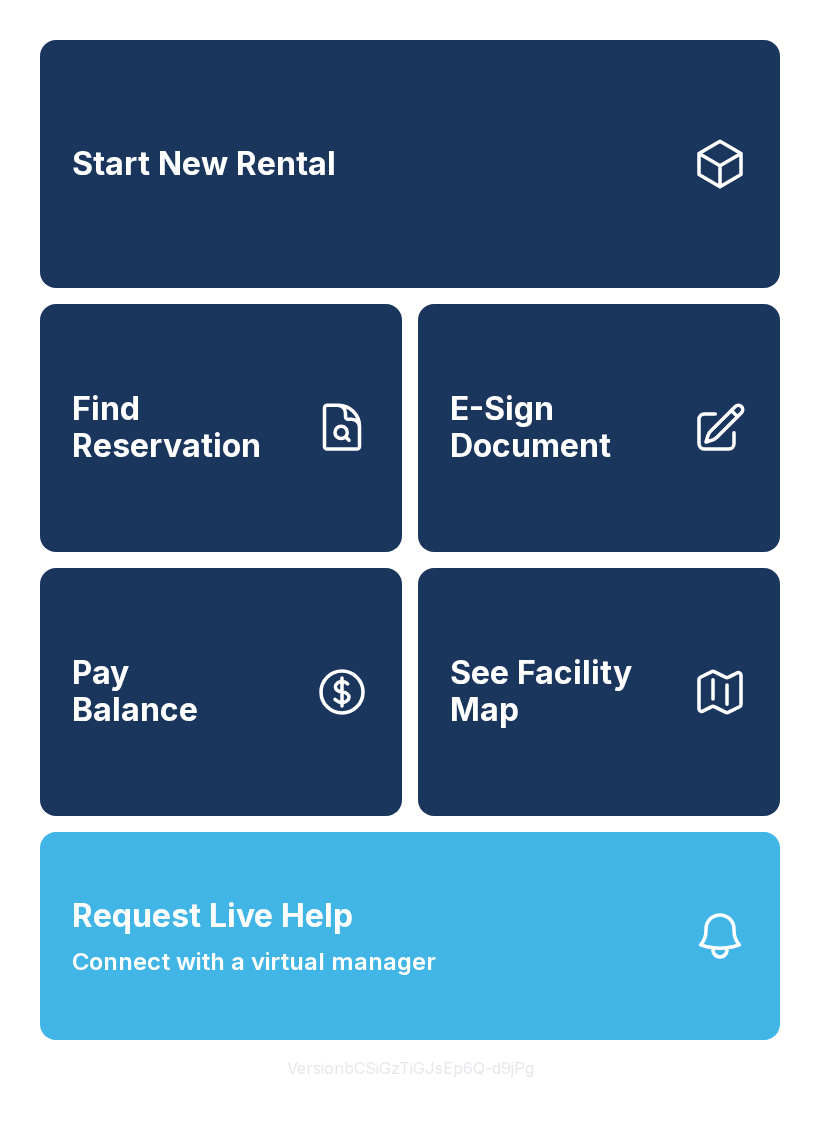 click on "Request Live Help Connect with a virtual manager" at bounding box center [410, 936] 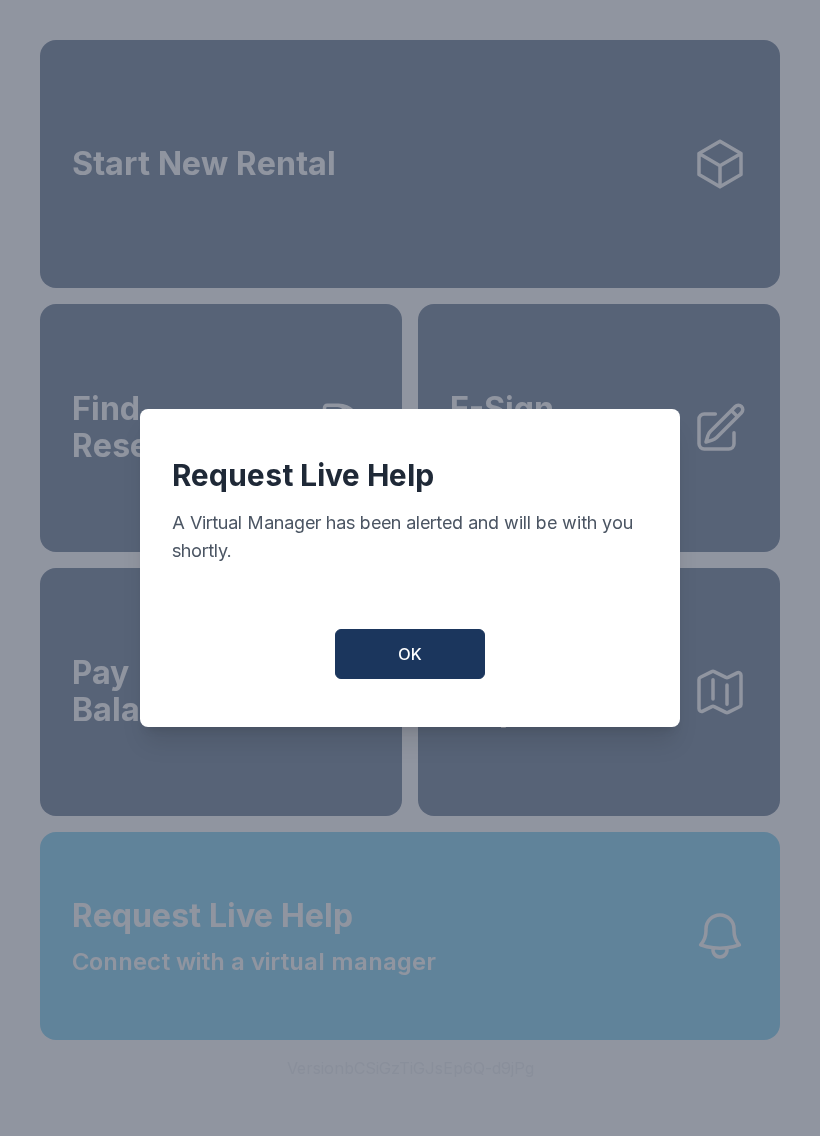 click on "OK" at bounding box center (410, 654) 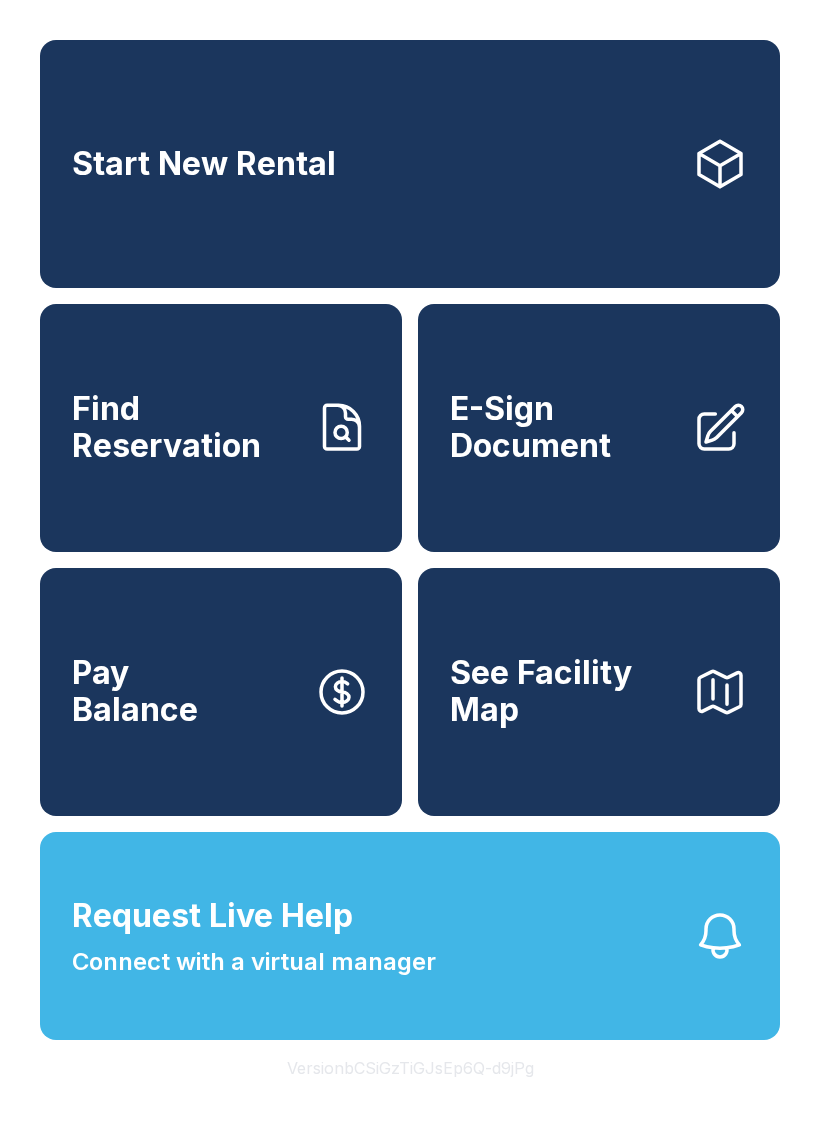 click on "Find Reservation" at bounding box center (185, 427) 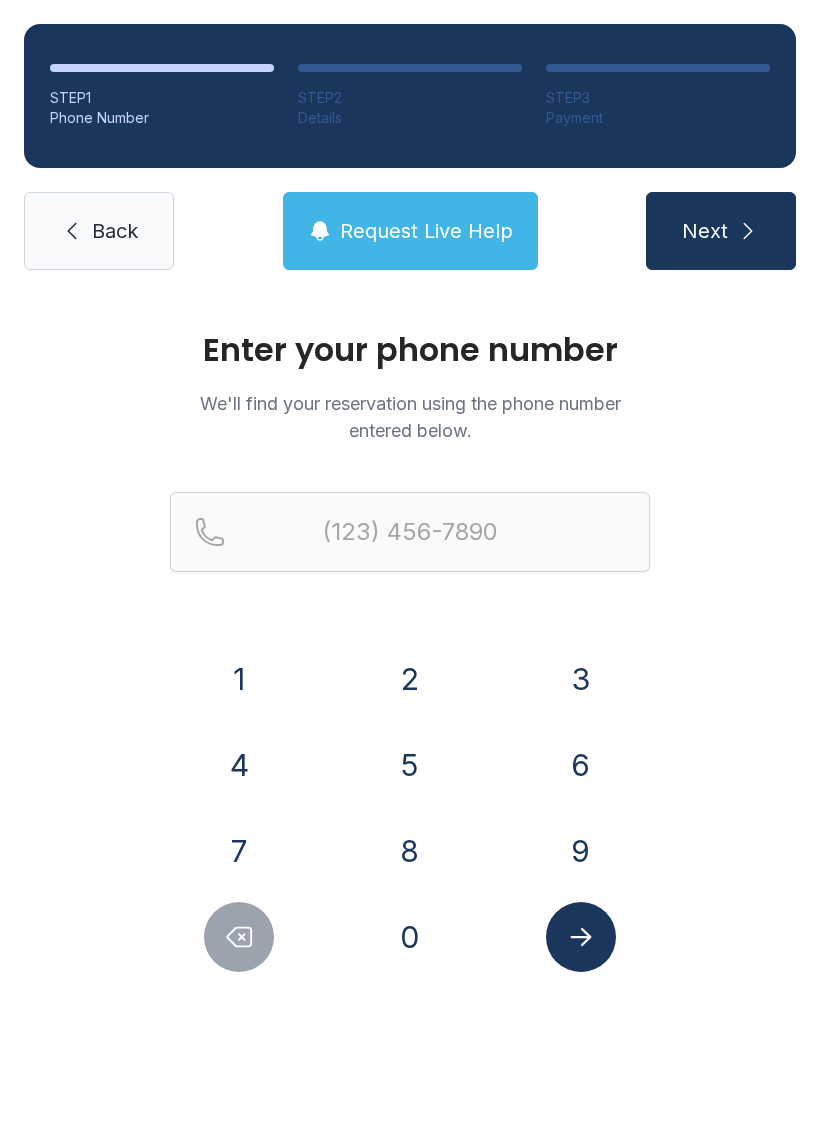 click on "7" at bounding box center (239, 679) 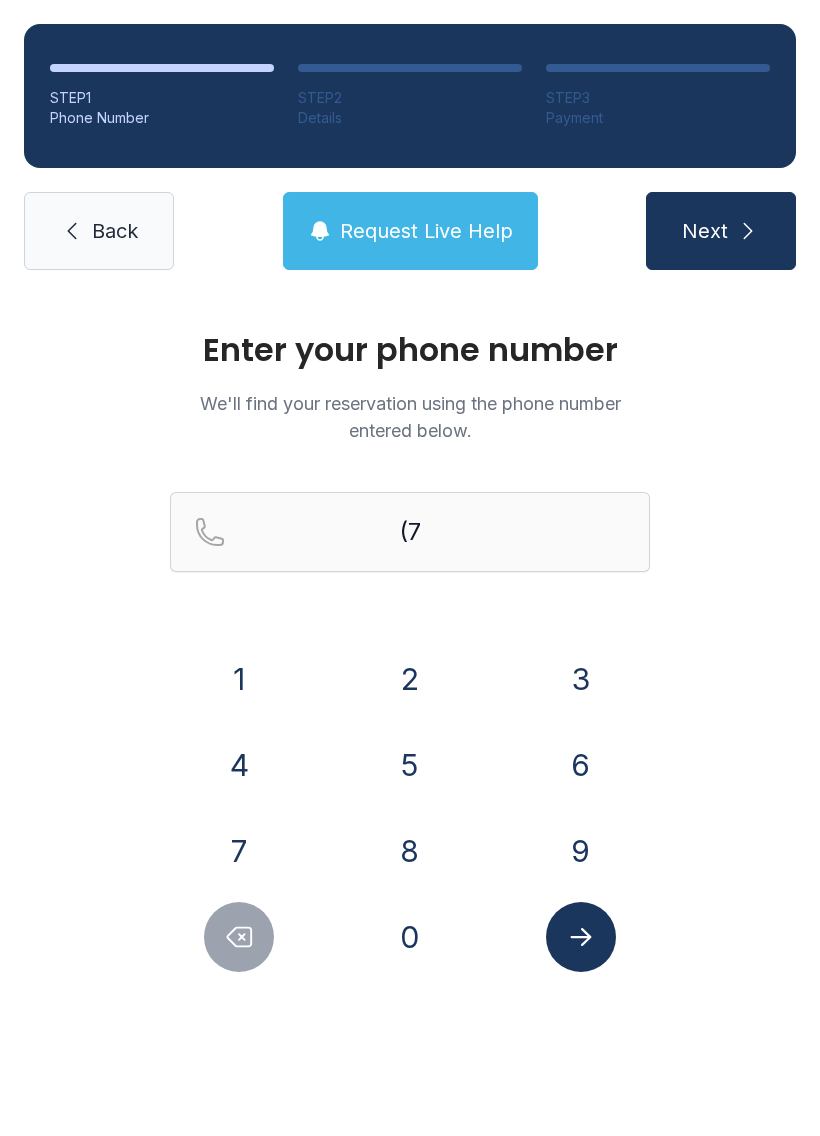 click on "7" at bounding box center [239, 679] 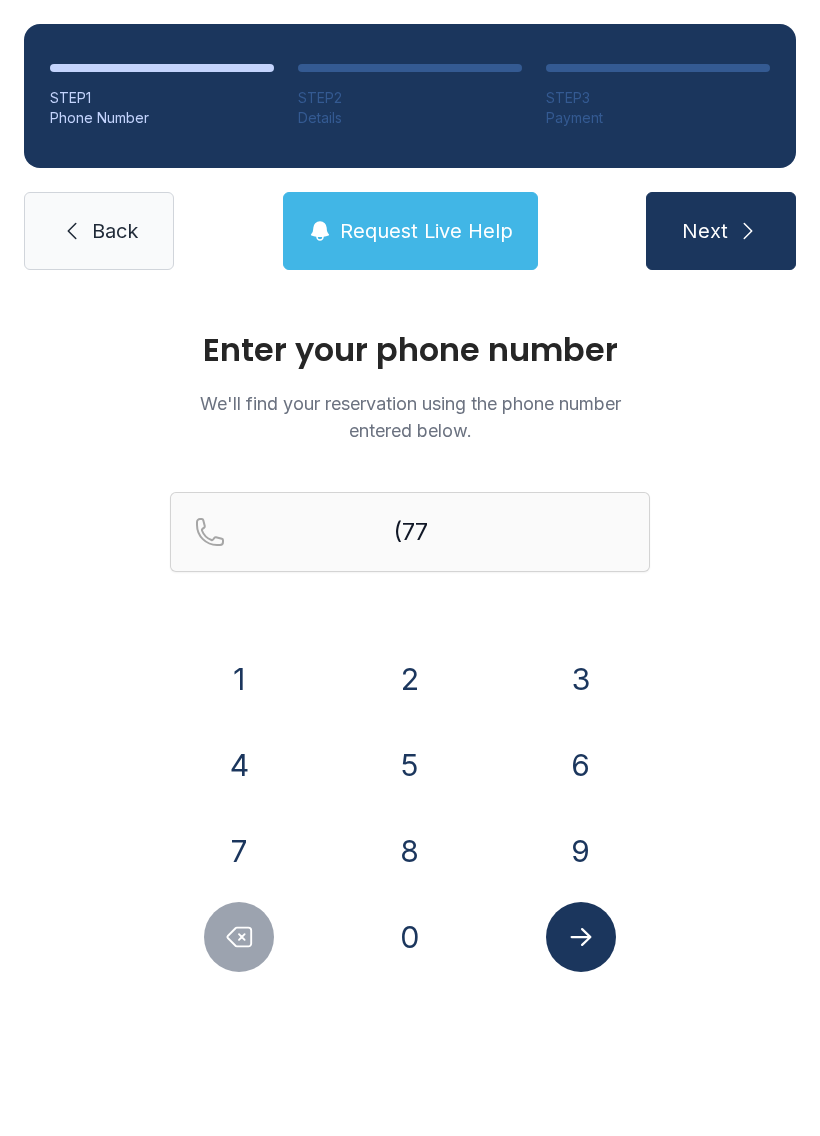 click on "0" at bounding box center [239, 679] 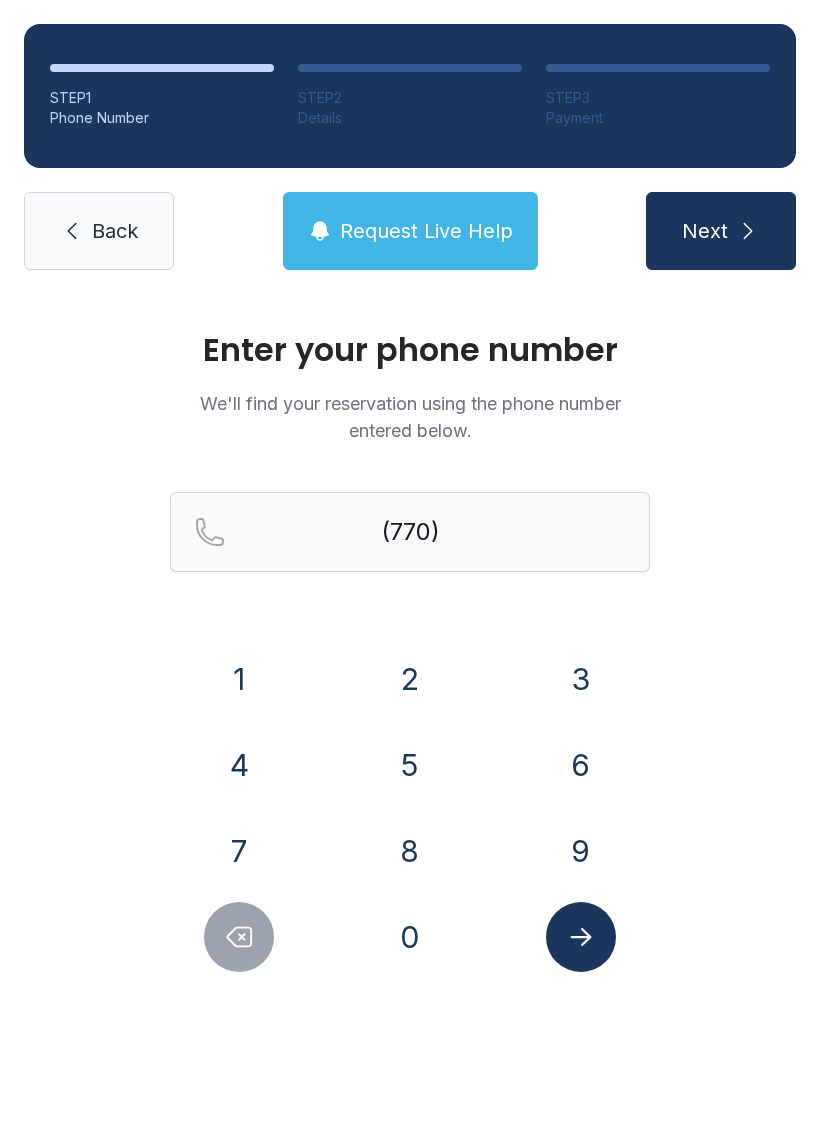 click on "5" at bounding box center (239, 679) 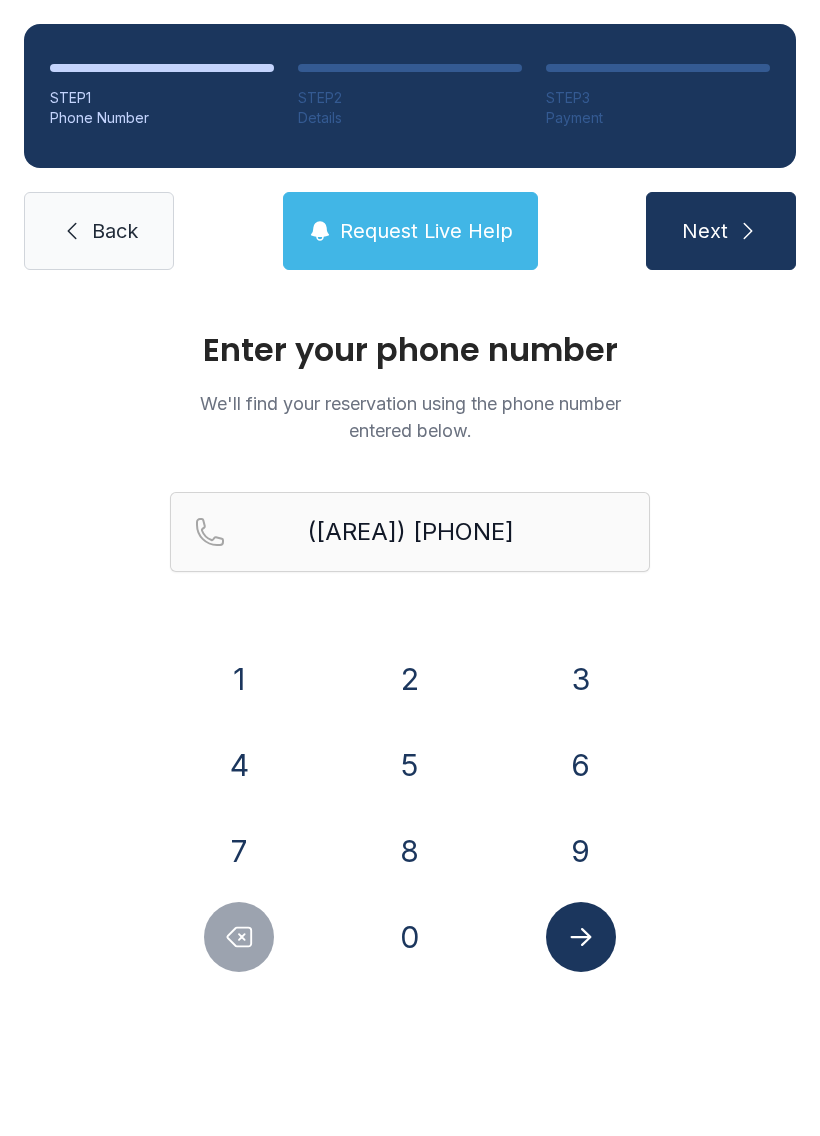 click on "4" at bounding box center (239, 679) 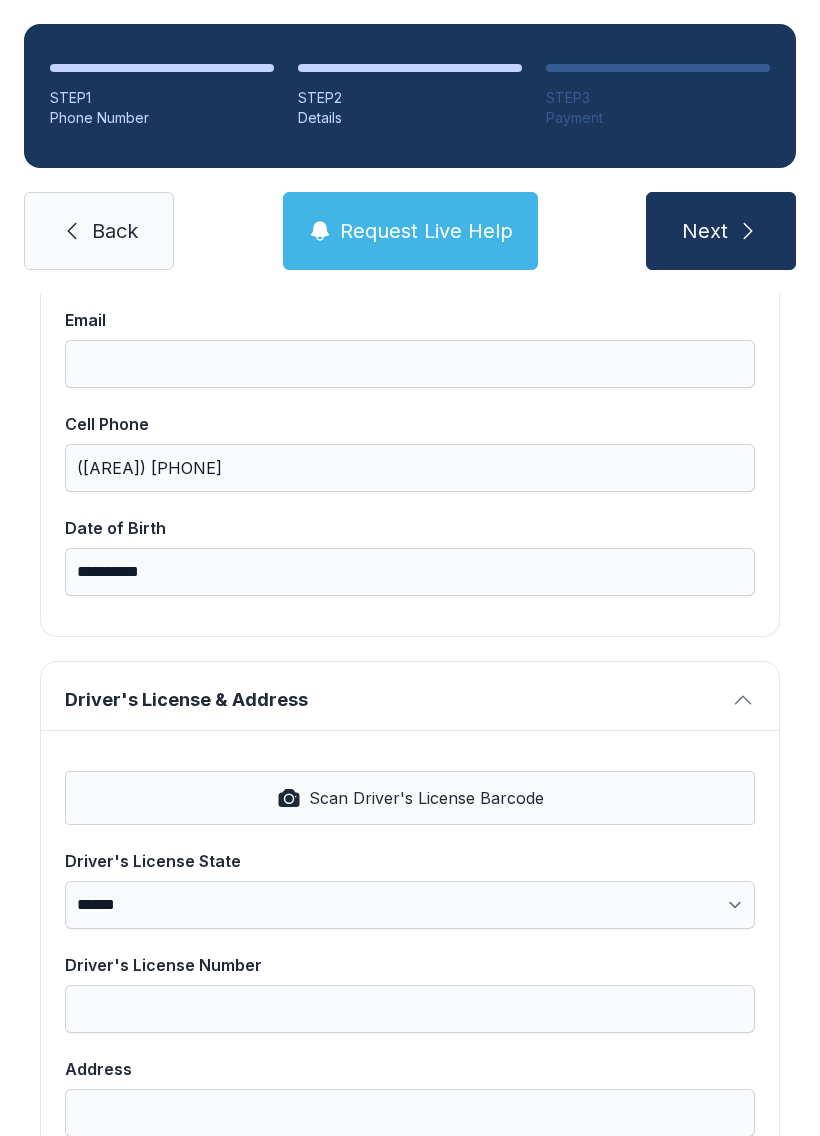 scroll, scrollTop: 451, scrollLeft: 0, axis: vertical 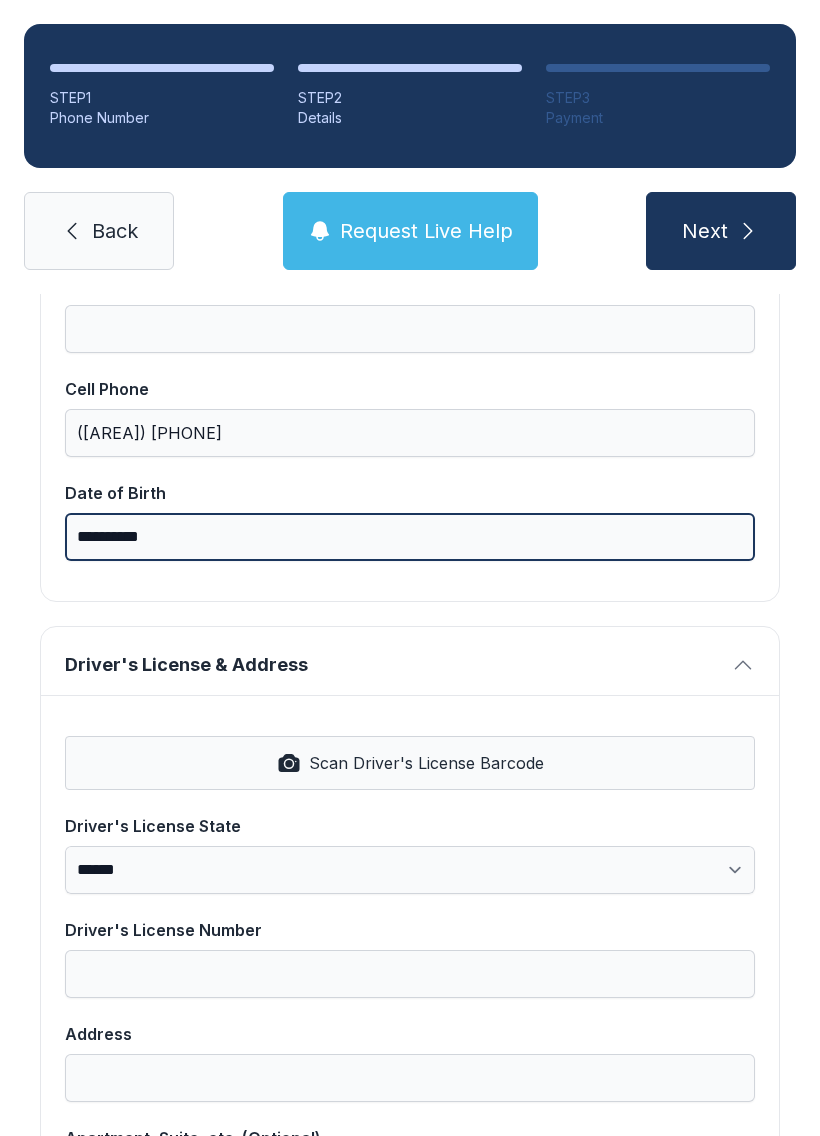 click on "**********" at bounding box center (410, 537) 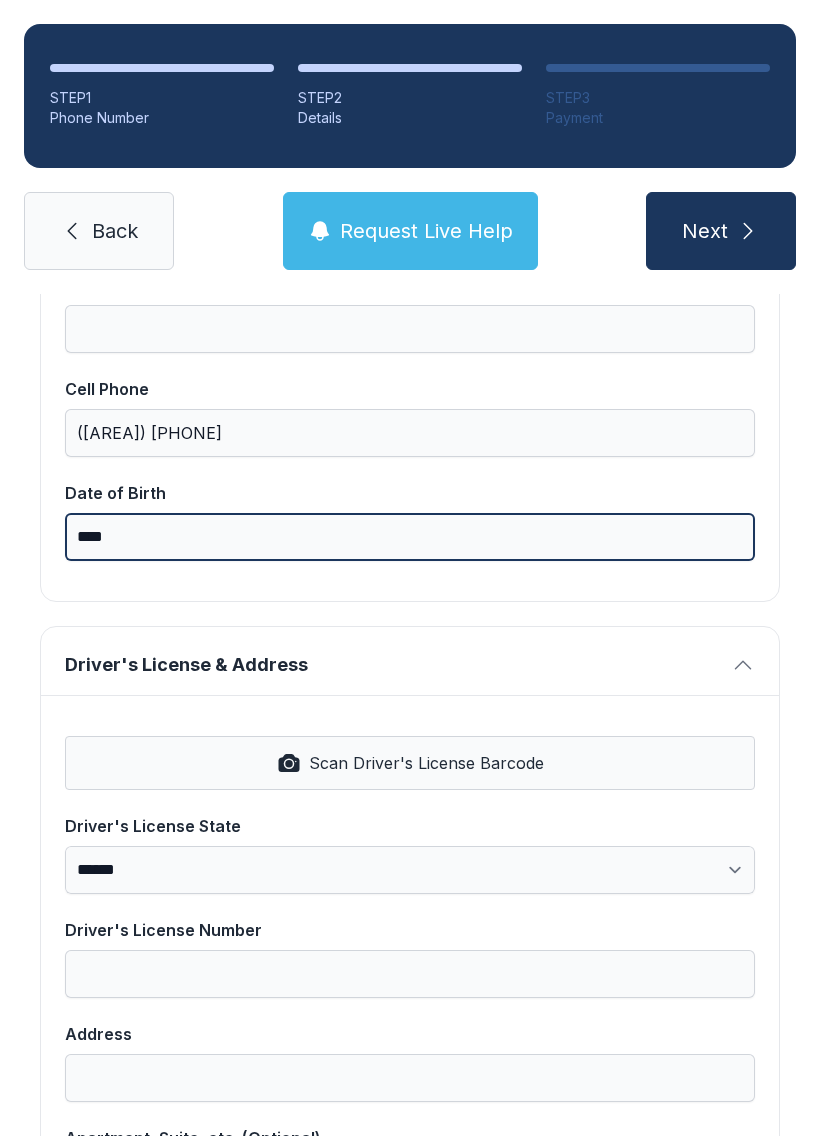 type on "***" 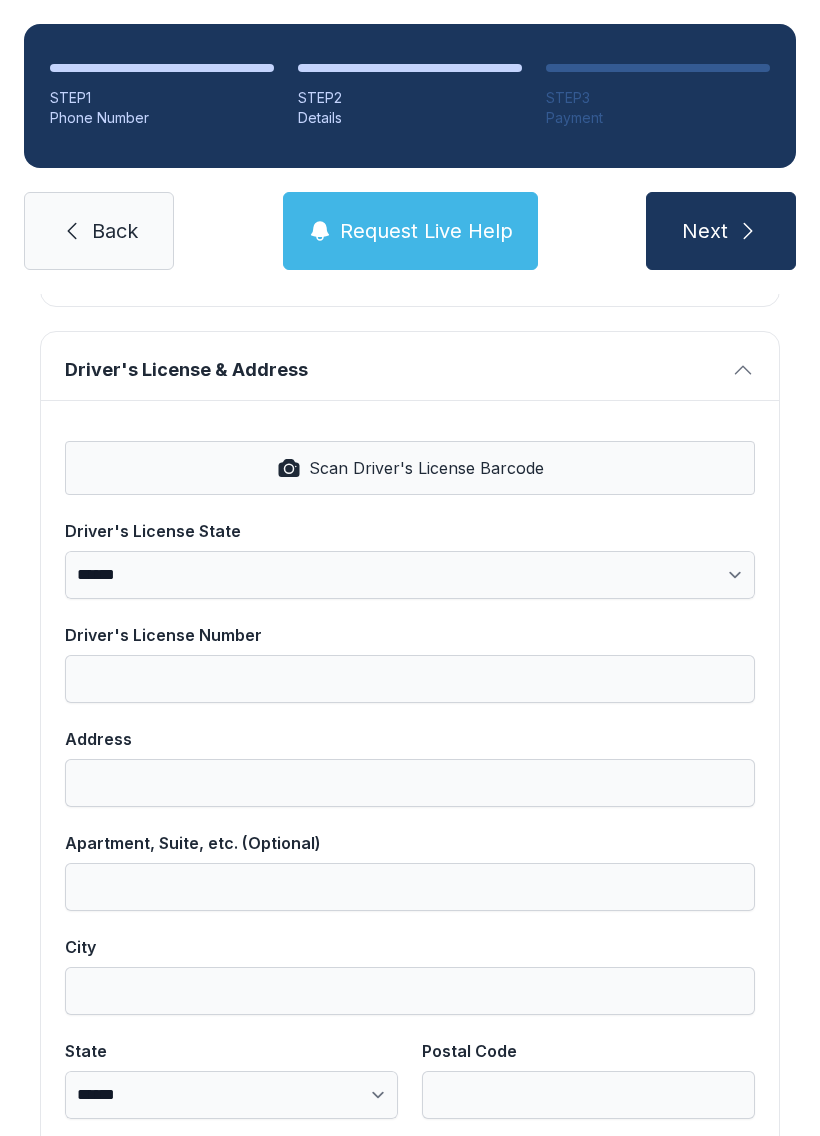 scroll, scrollTop: 748, scrollLeft: 0, axis: vertical 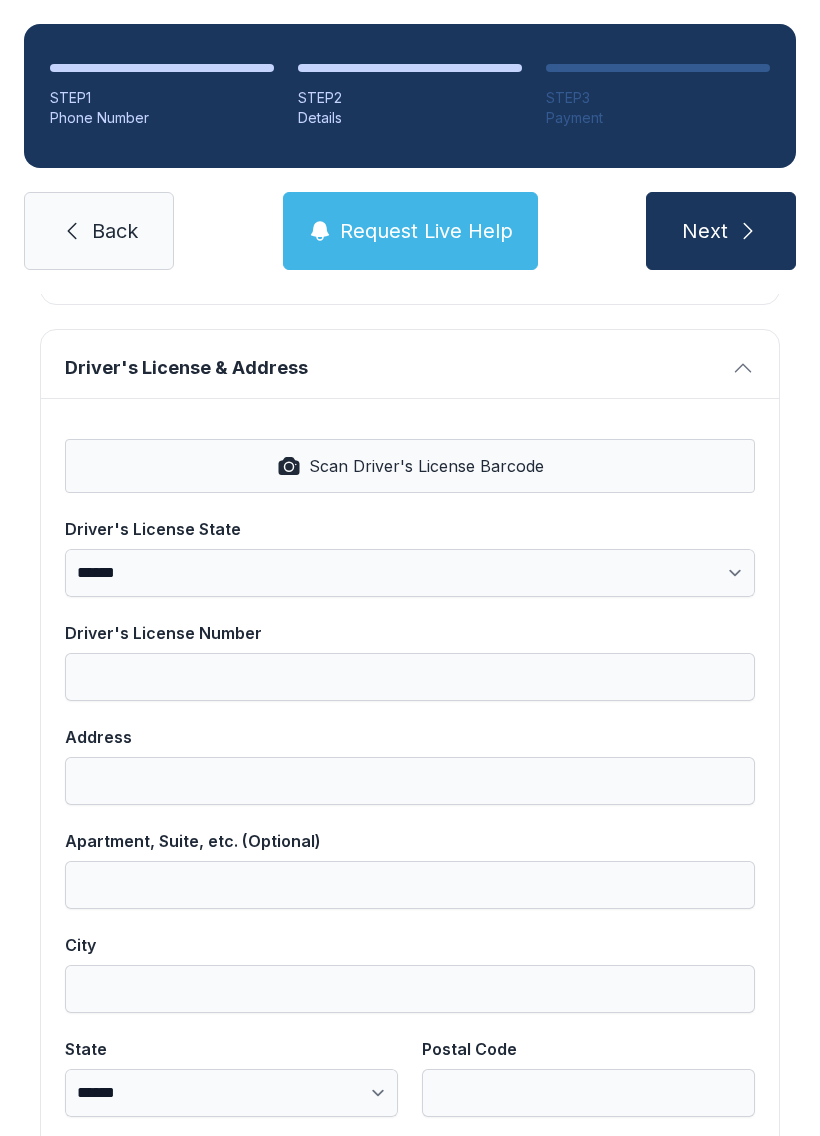 type on "**********" 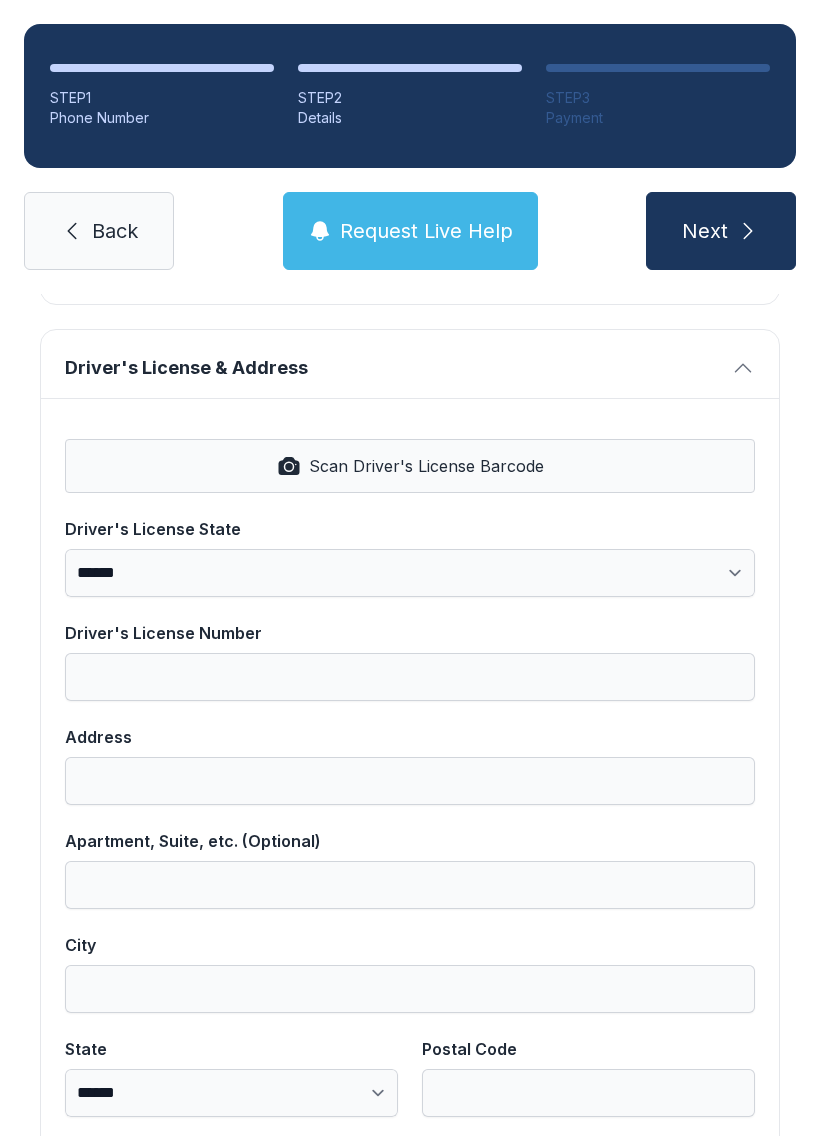 click on "Scan Driver's License Barcode" at bounding box center (426, 466) 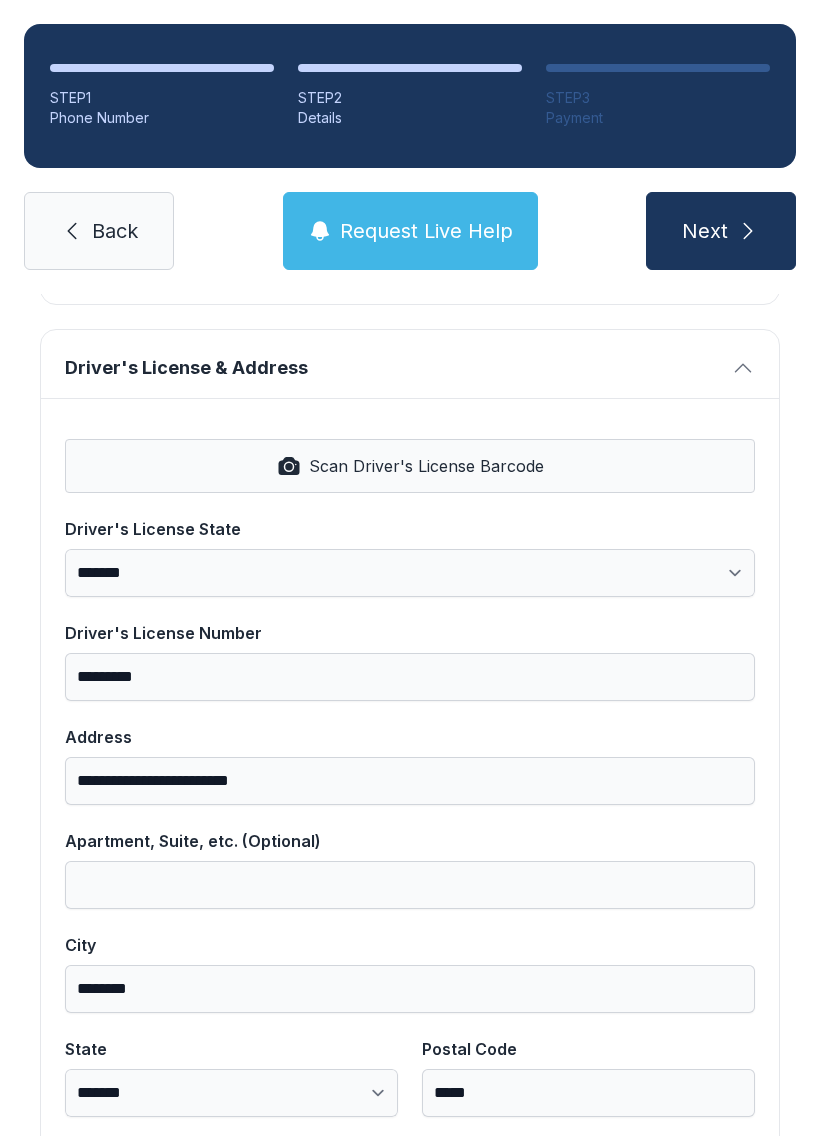 click on "Next" at bounding box center (721, 231) 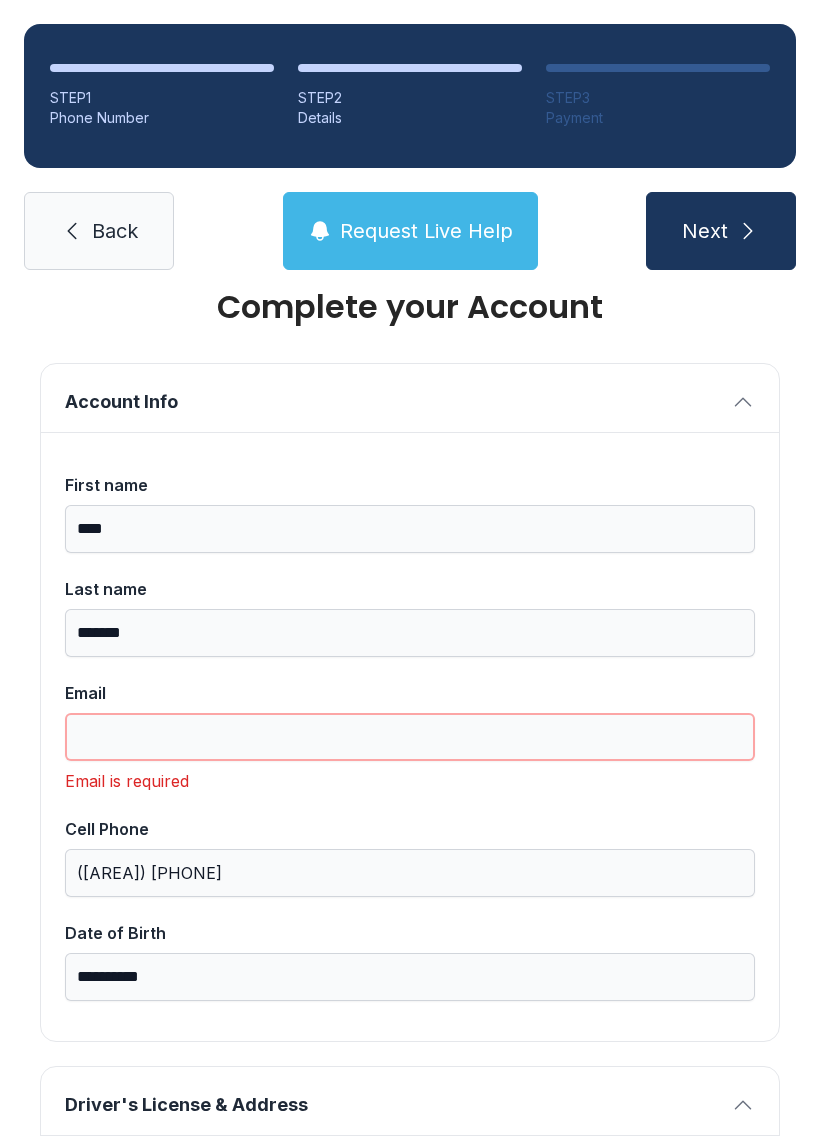 click on "Email" at bounding box center (410, 737) 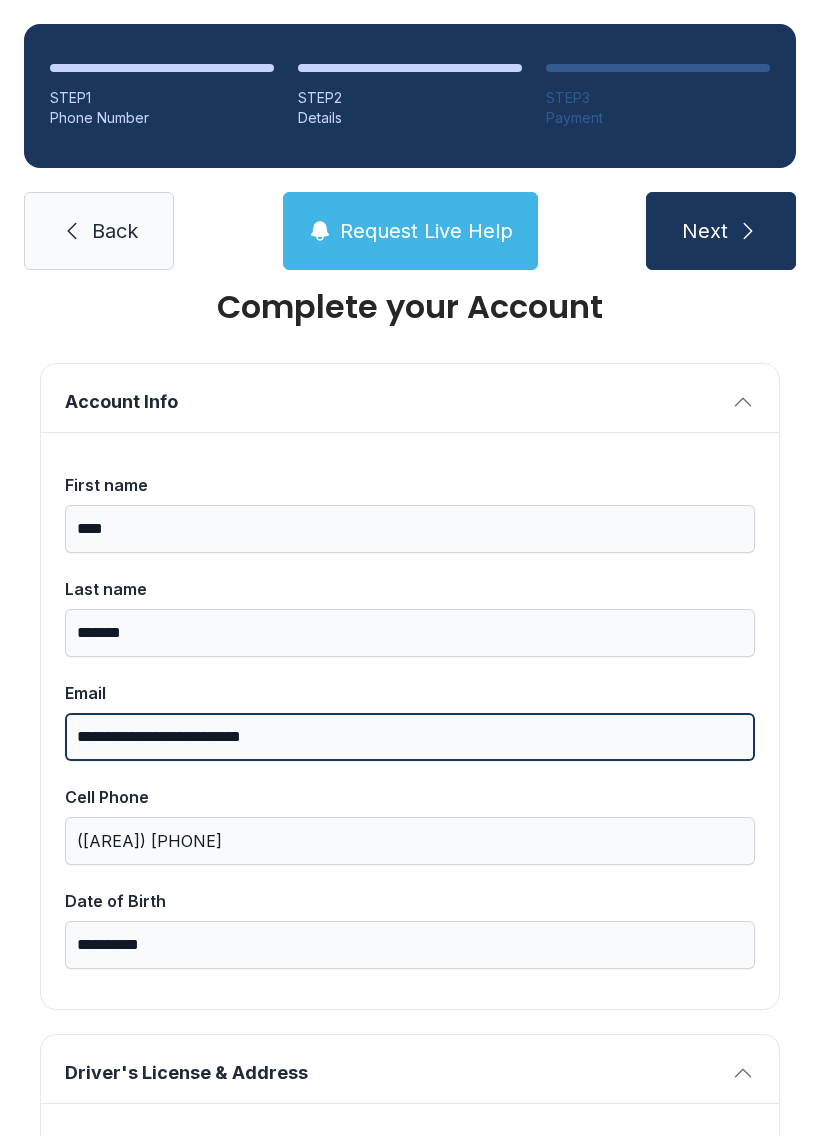 type on "**********" 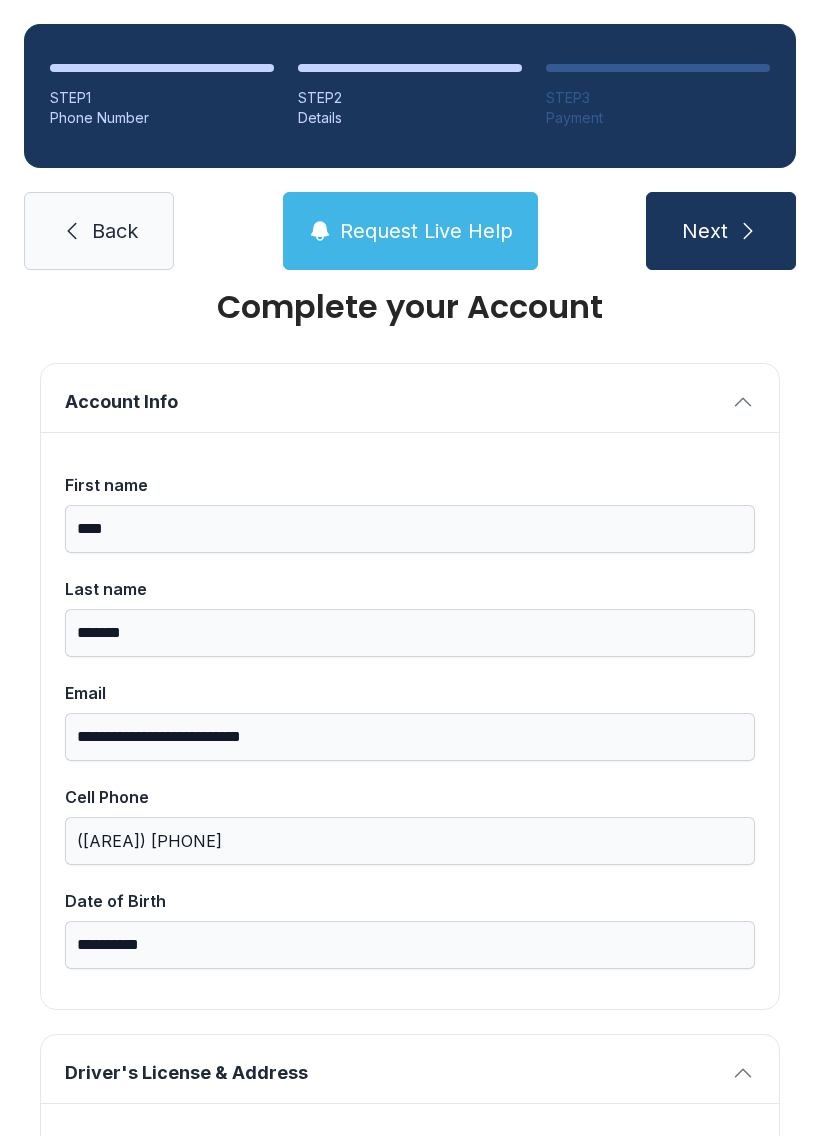 type on "*" 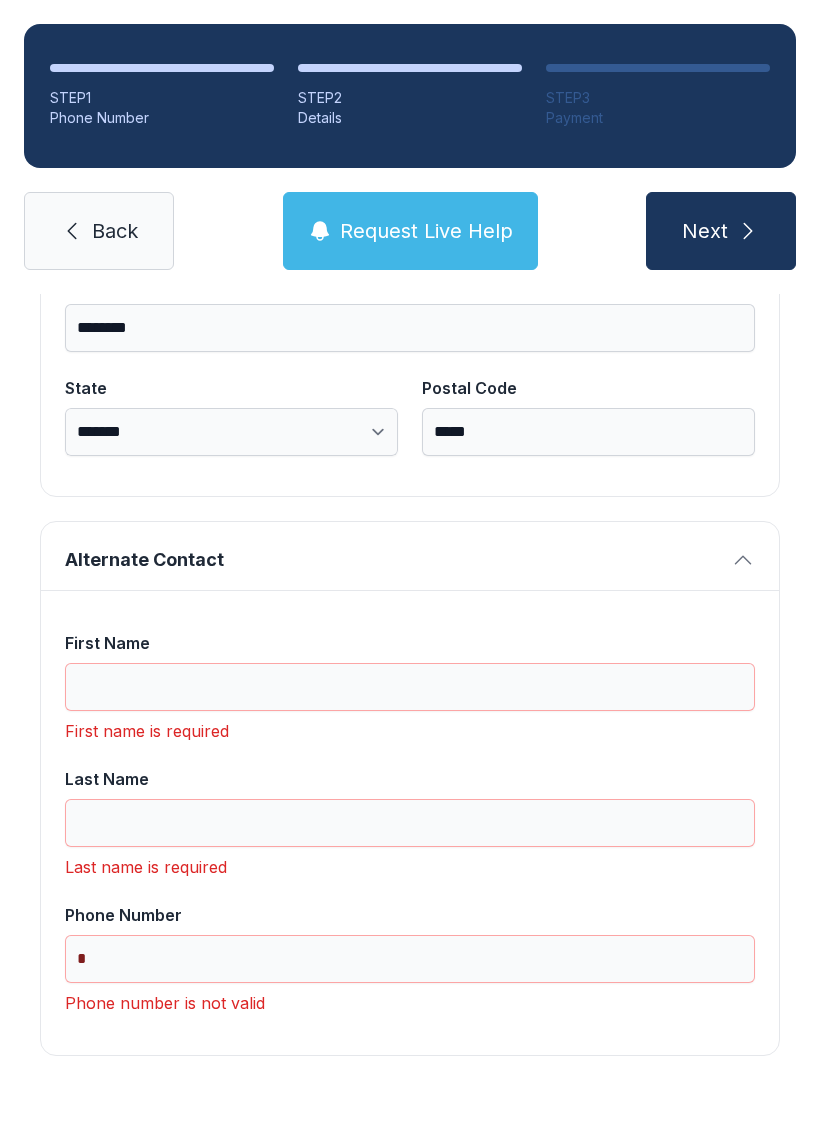 click on "First Name" at bounding box center [410, 687] 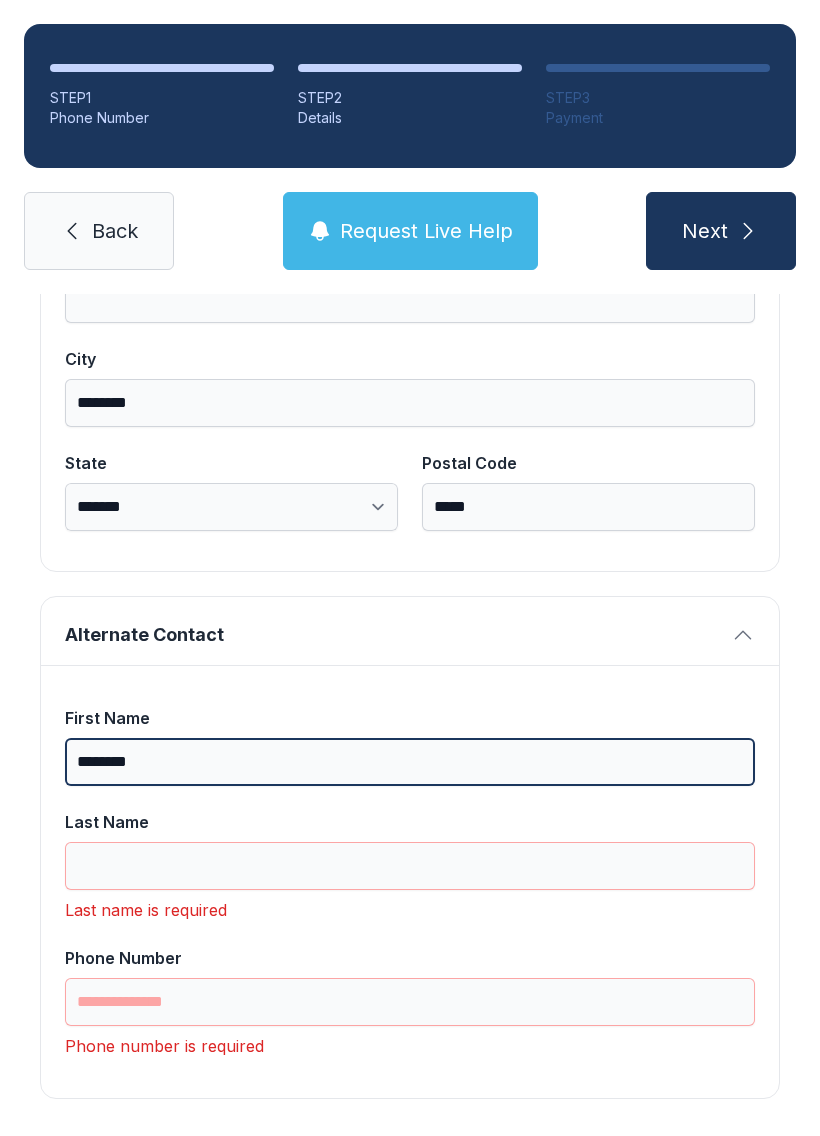 scroll, scrollTop: 1333, scrollLeft: 0, axis: vertical 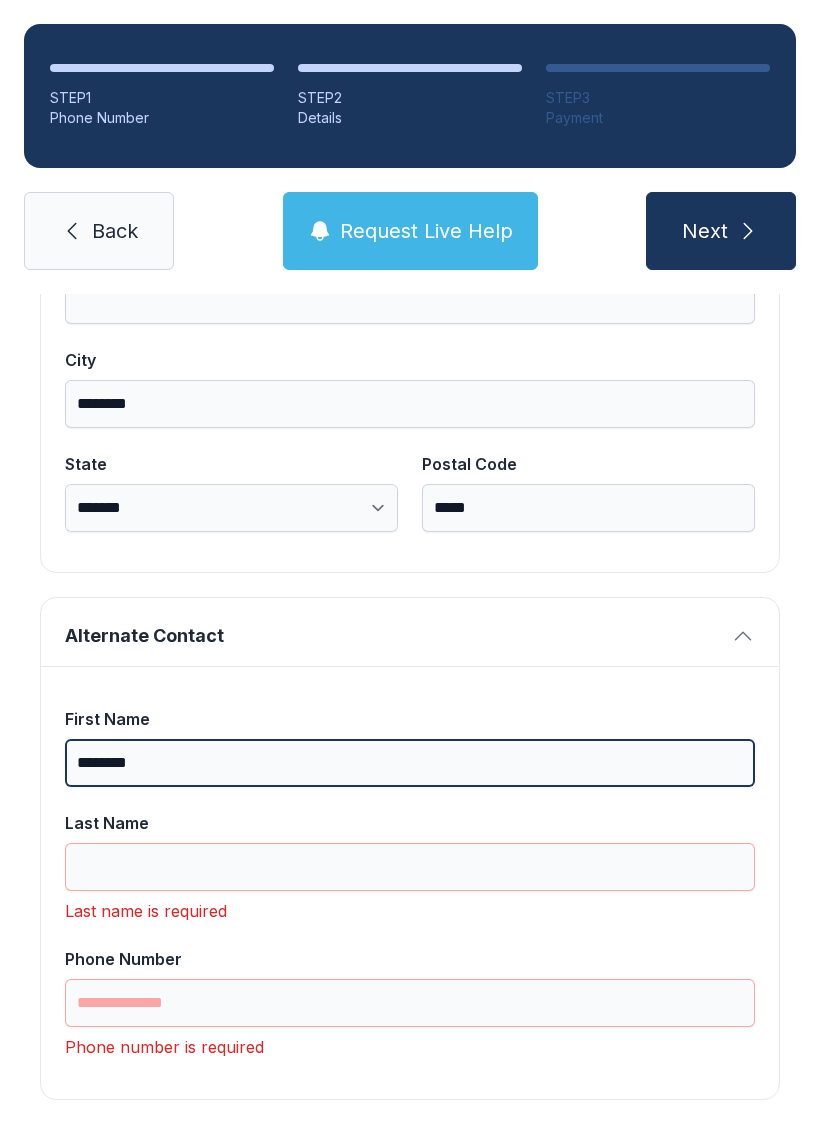 type on "********" 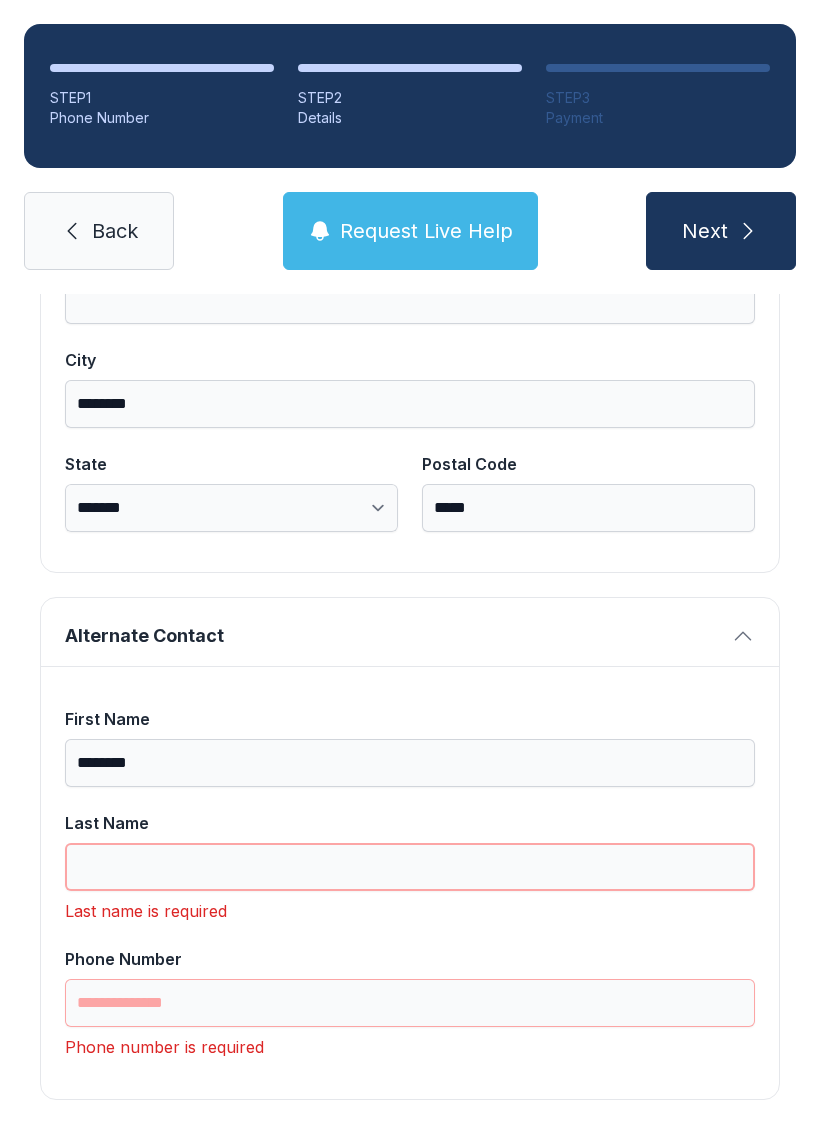 scroll, scrollTop: 44, scrollLeft: 0, axis: vertical 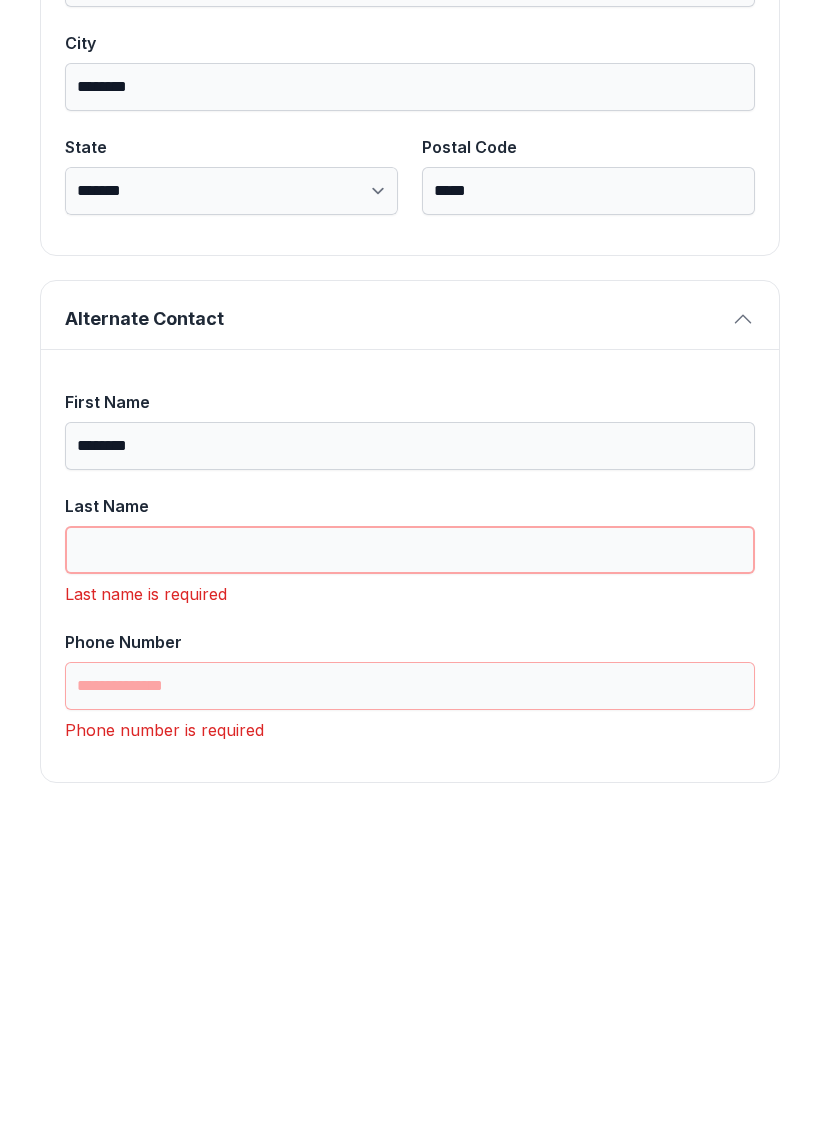 type on "*" 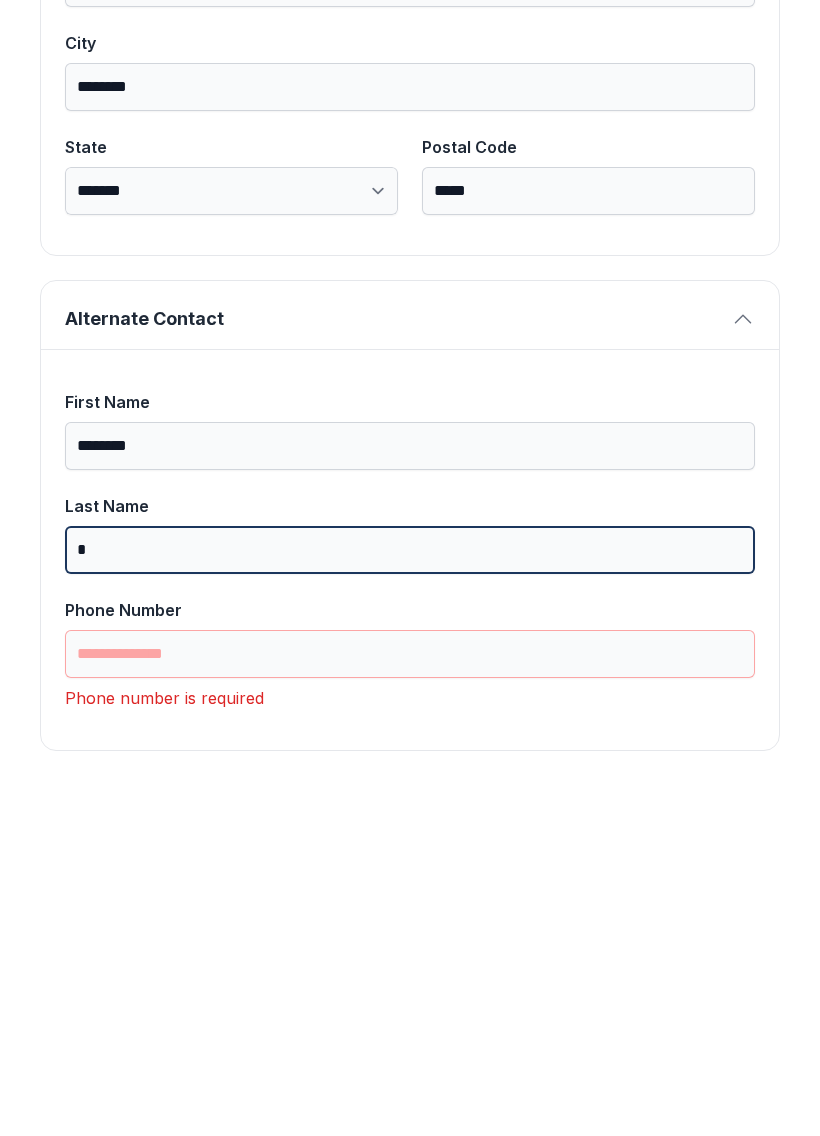 scroll, scrollTop: 1301, scrollLeft: 0, axis: vertical 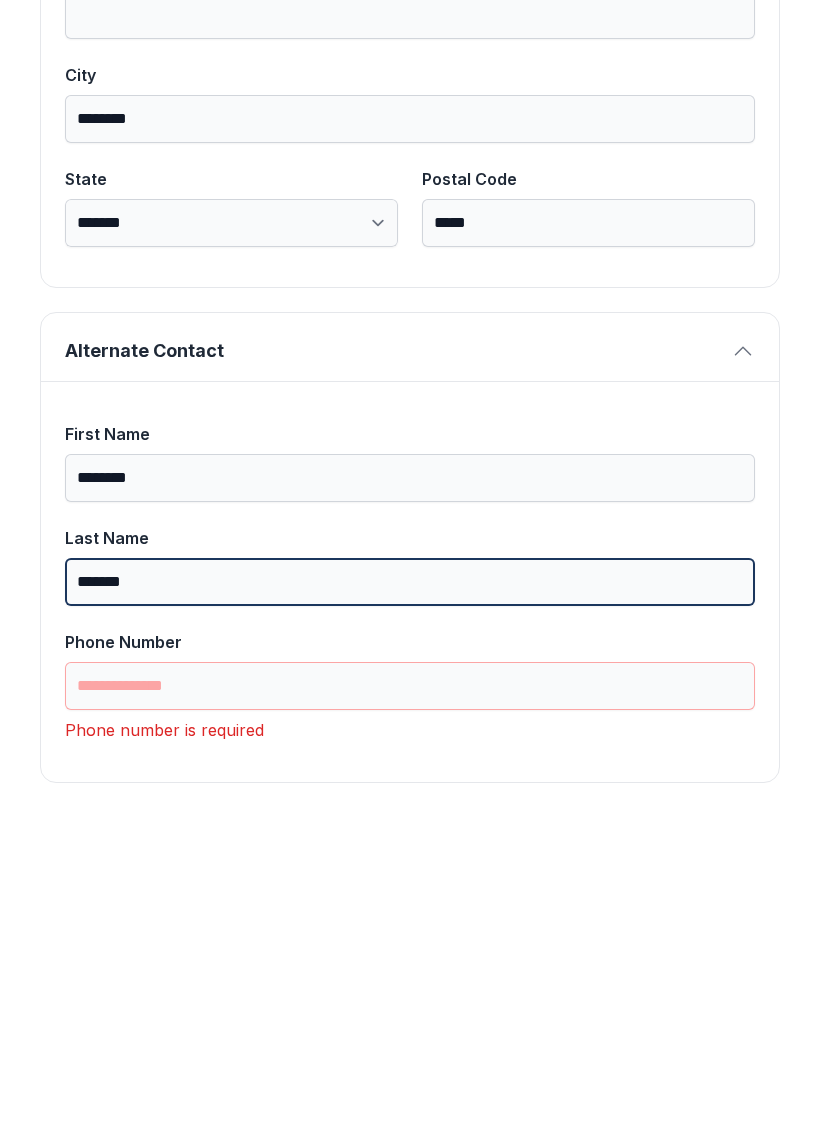 type on "*******" 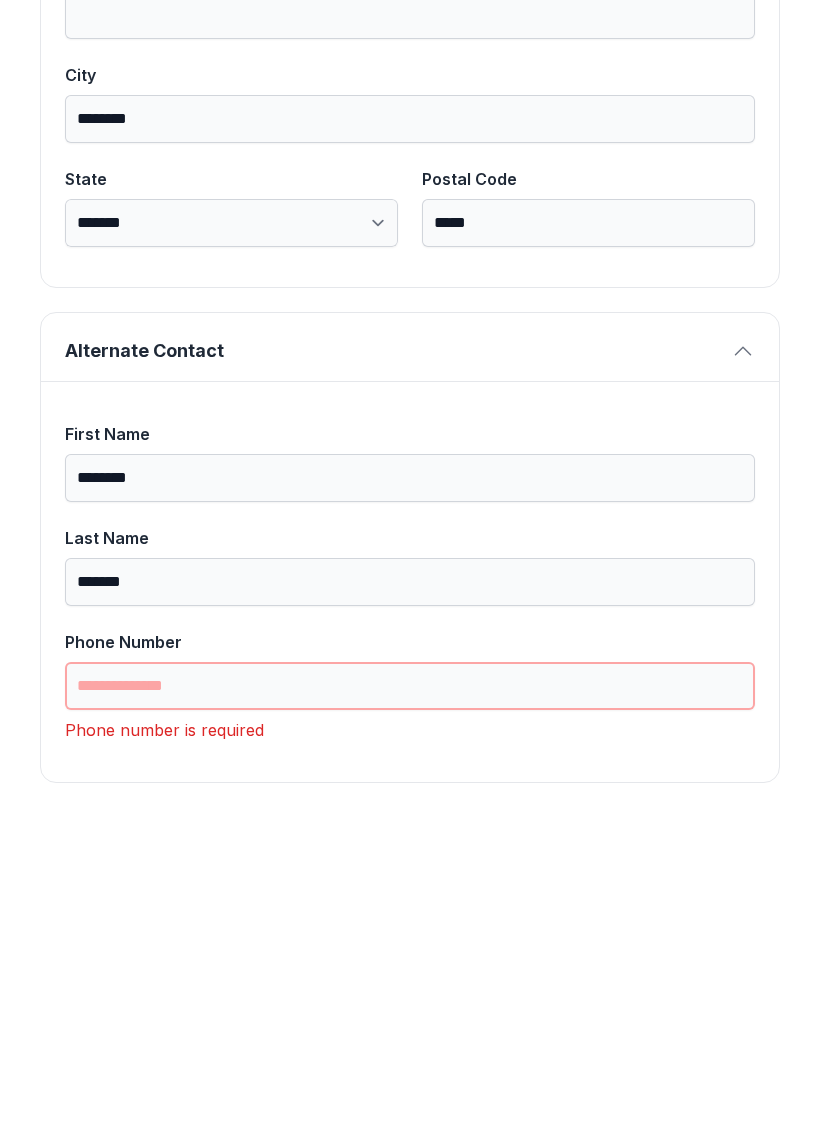 click on "Phone Number" at bounding box center [410, 1003] 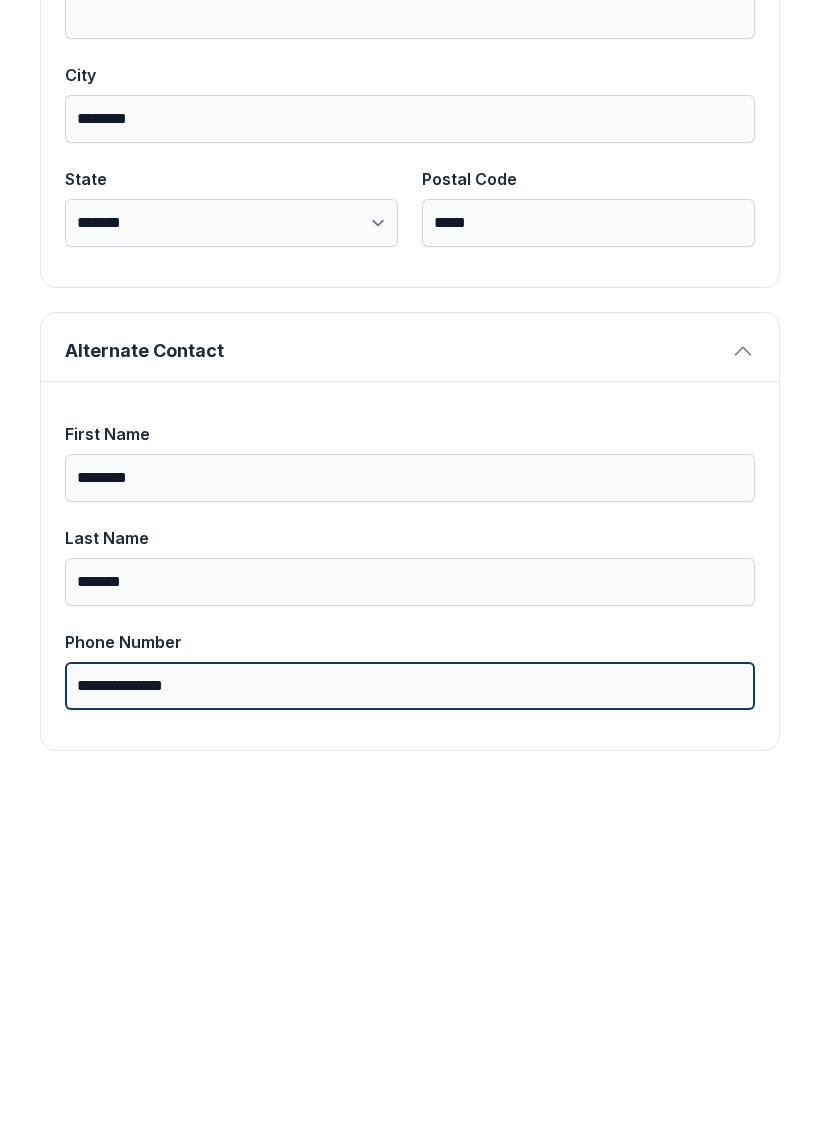 scroll, scrollTop: 1269, scrollLeft: 0, axis: vertical 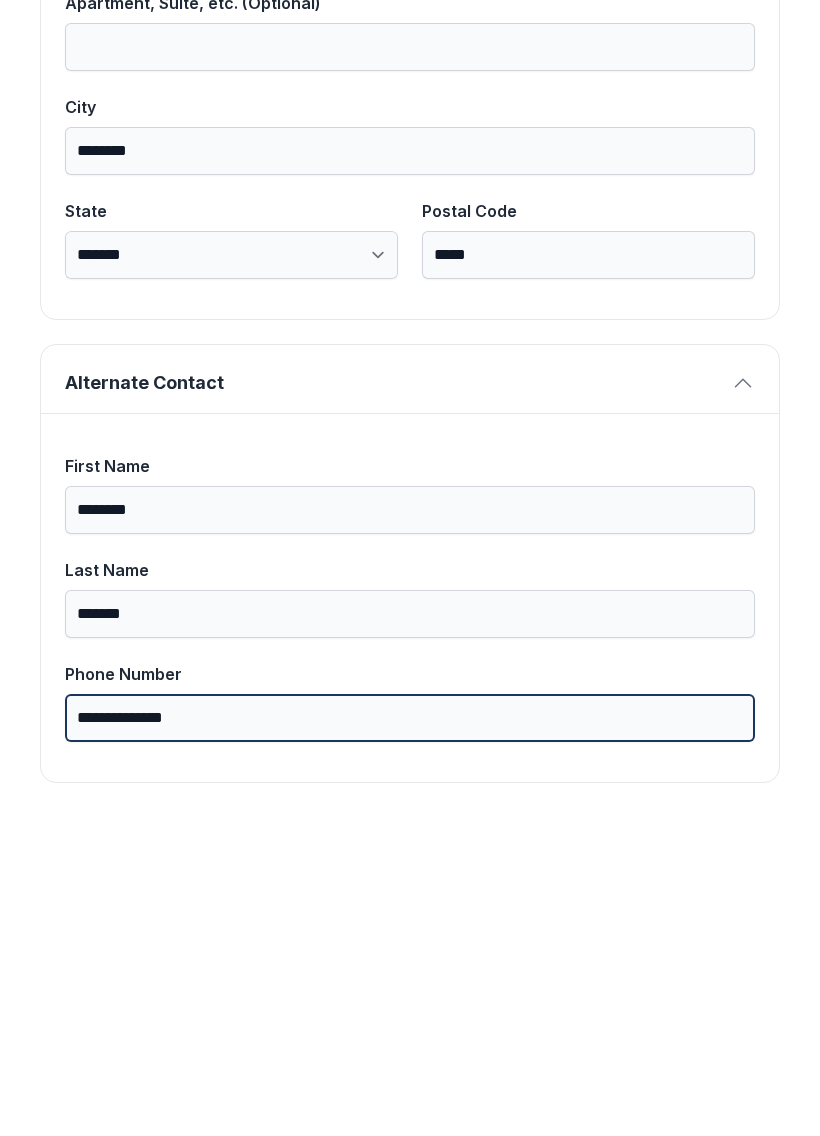 type on "**********" 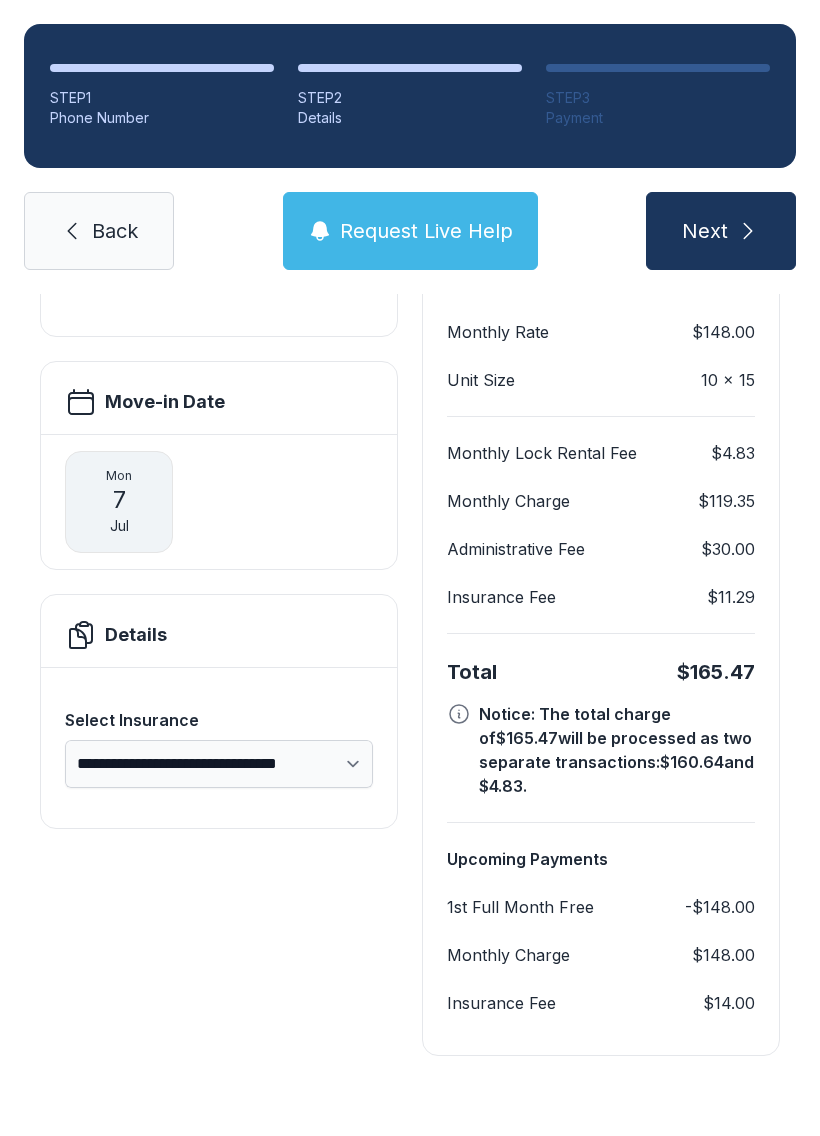 scroll, scrollTop: 180, scrollLeft: 0, axis: vertical 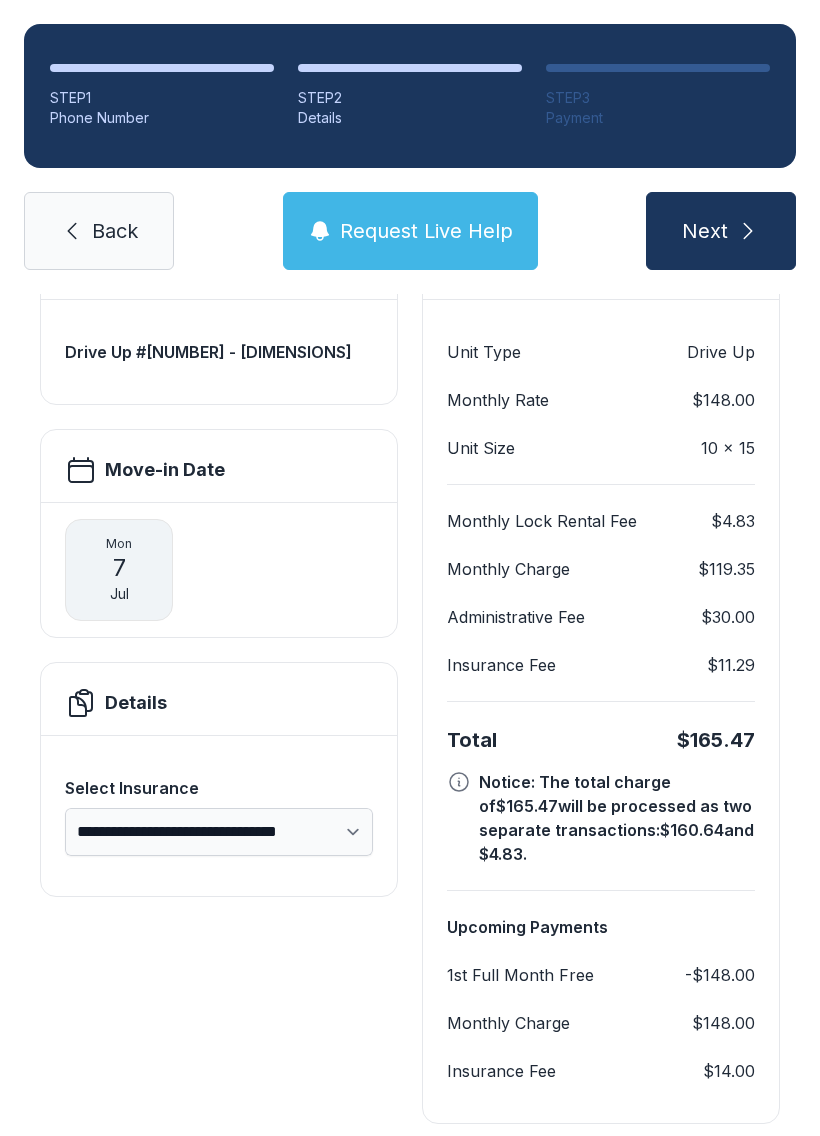 click at bounding box center (748, 231) 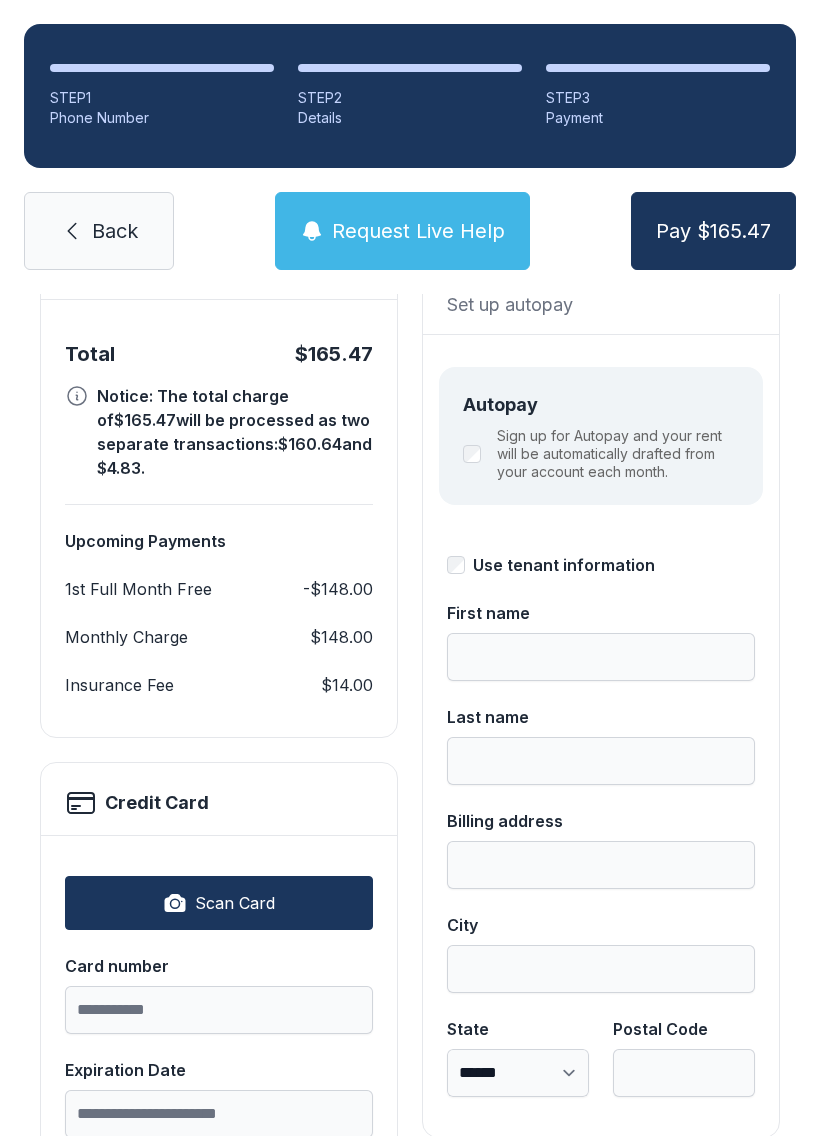scroll, scrollTop: 0, scrollLeft: 0, axis: both 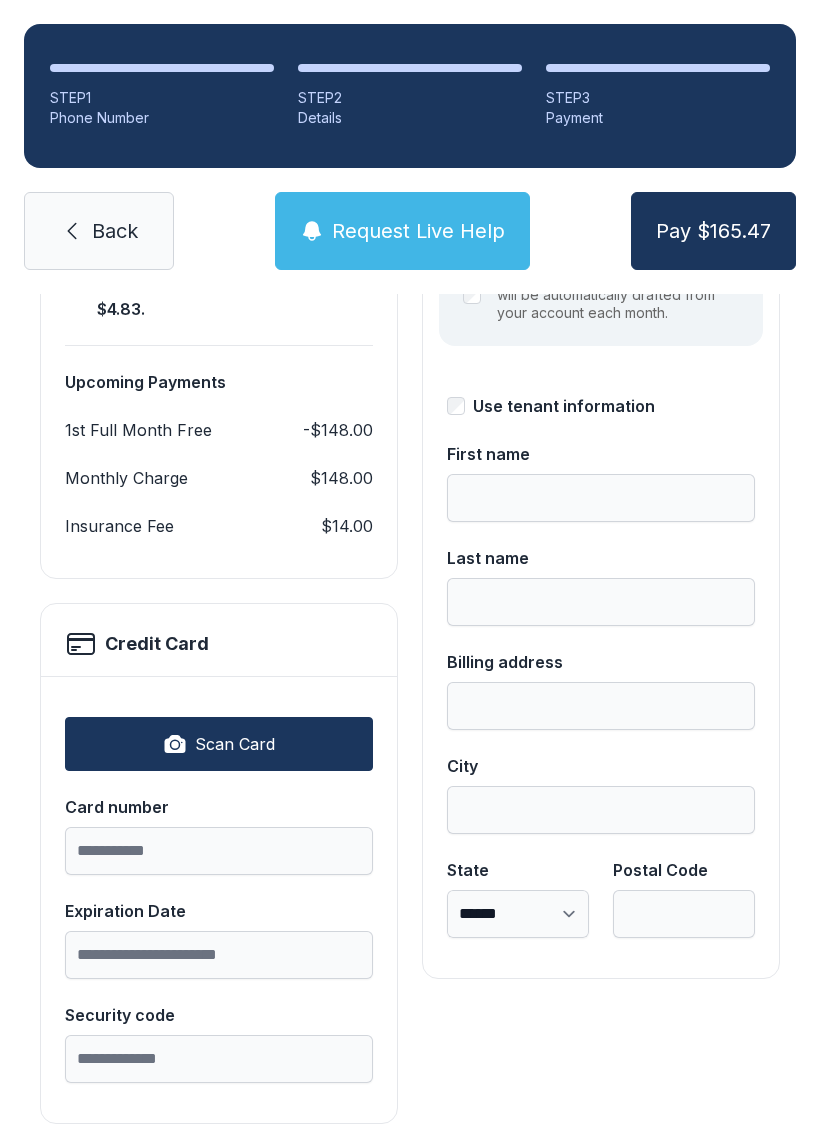 click on "Back" at bounding box center (99, 231) 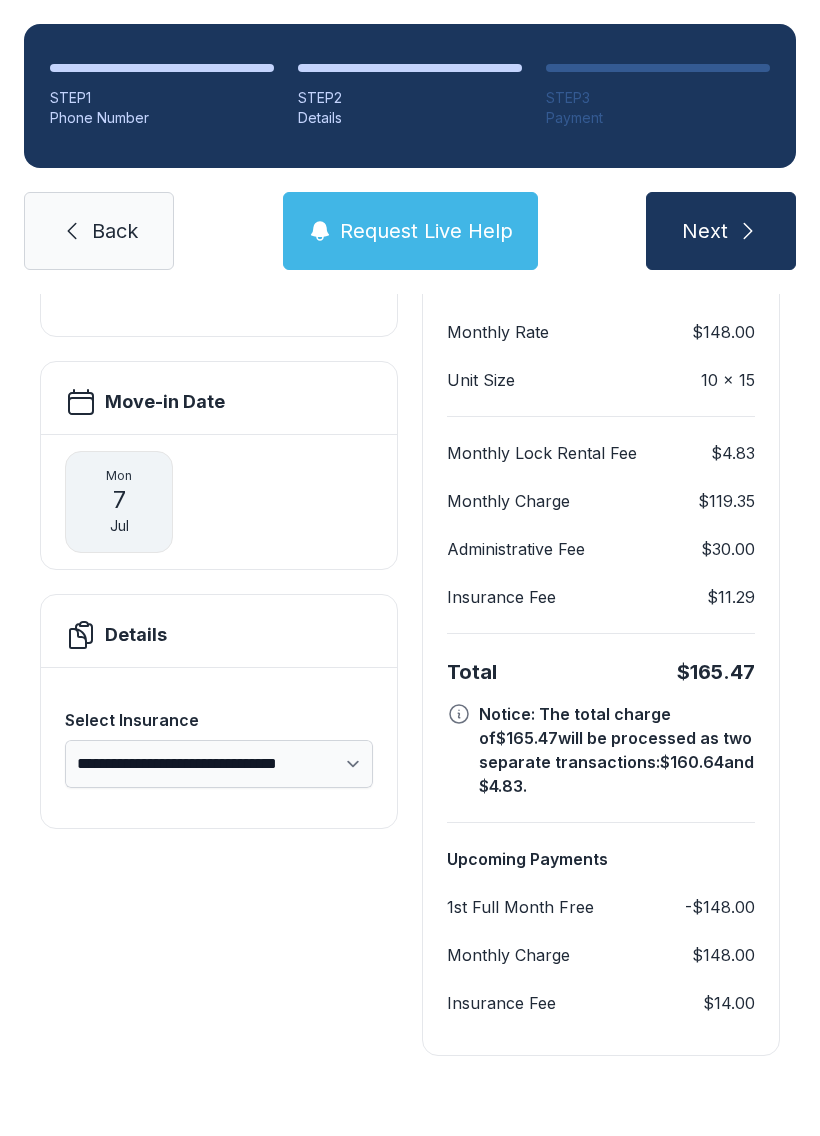 scroll, scrollTop: 0, scrollLeft: 0, axis: both 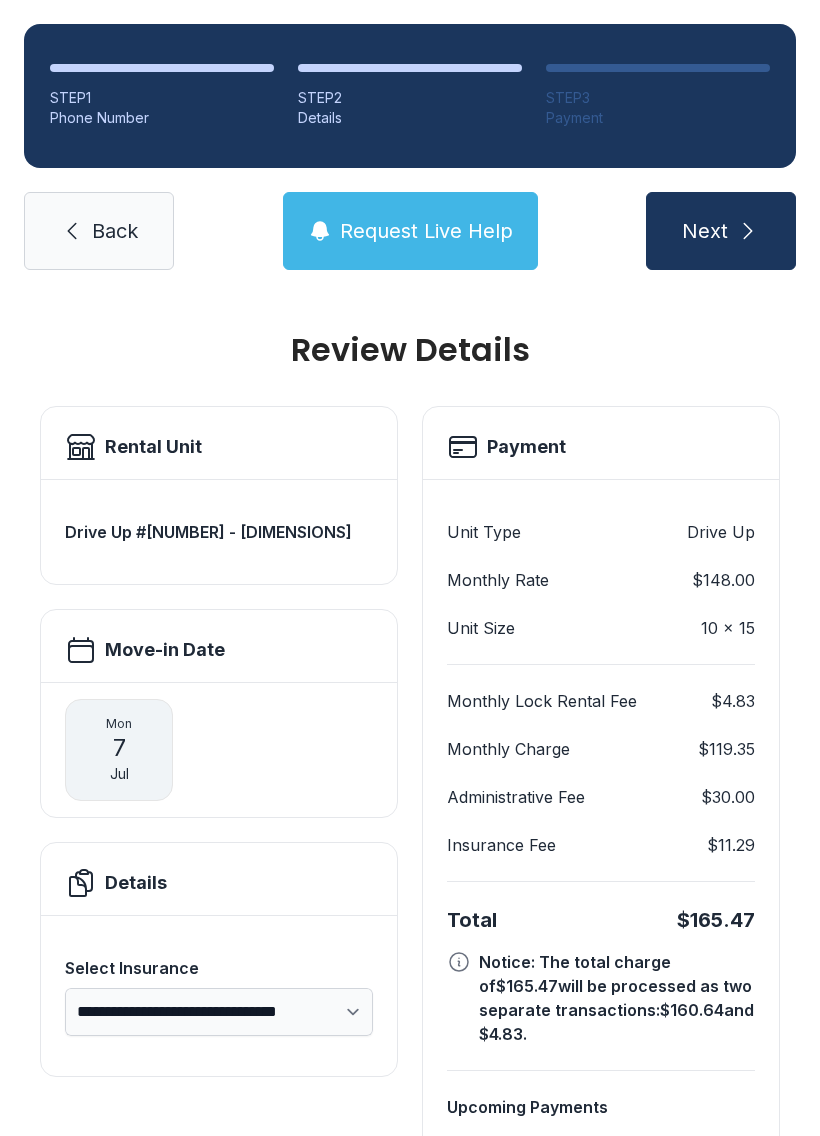 click on "Back" at bounding box center [115, 231] 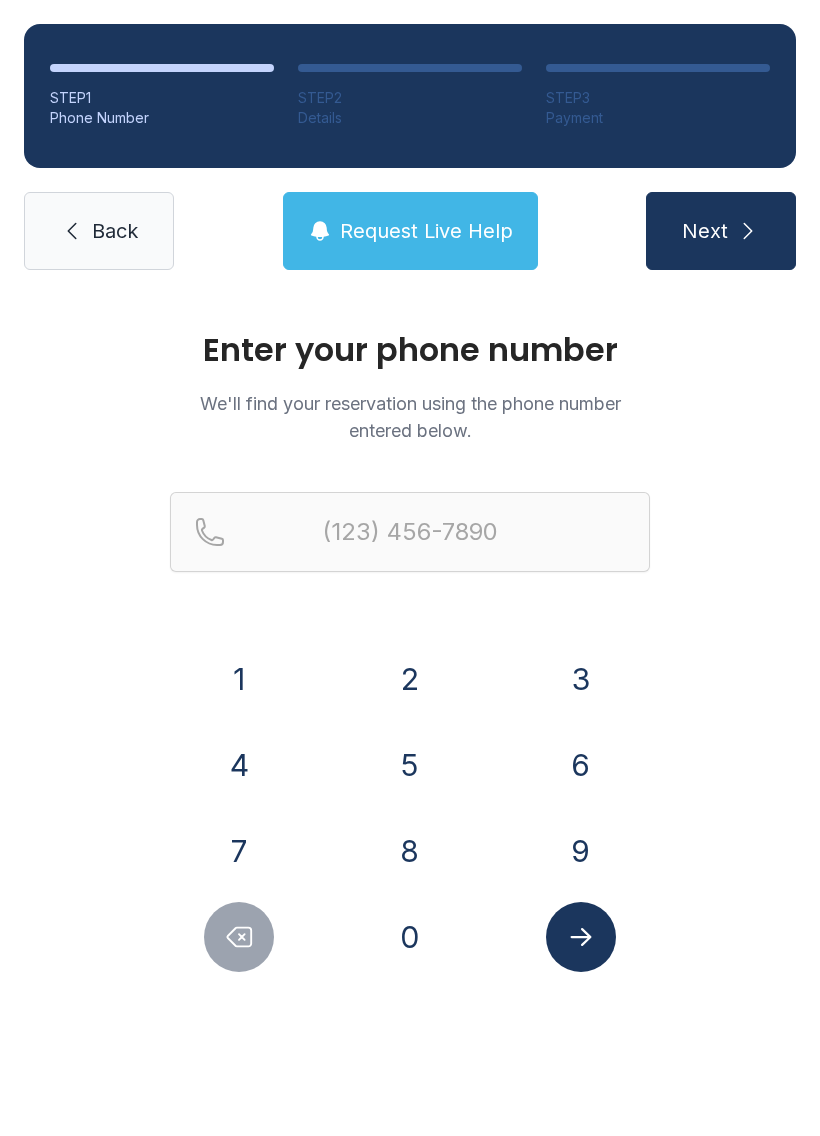 click on "Back" at bounding box center (115, 231) 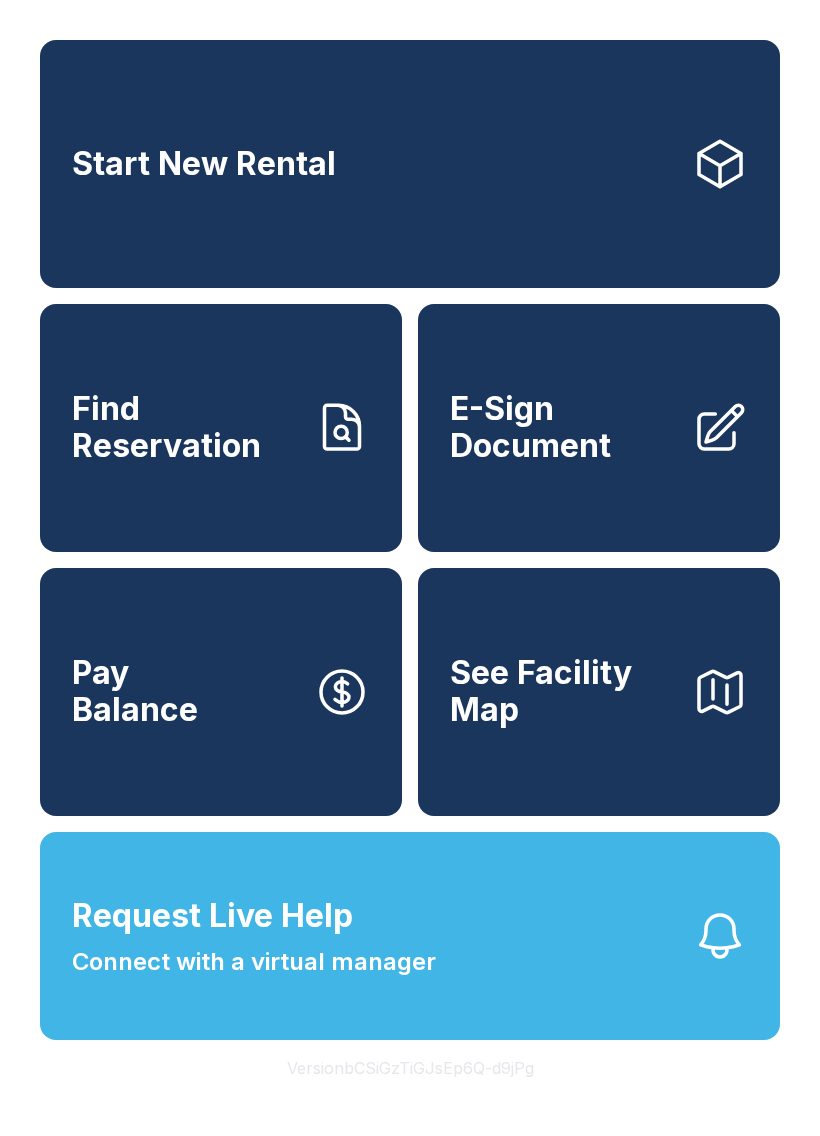 click on "E-Sign Document" at bounding box center (563, 427) 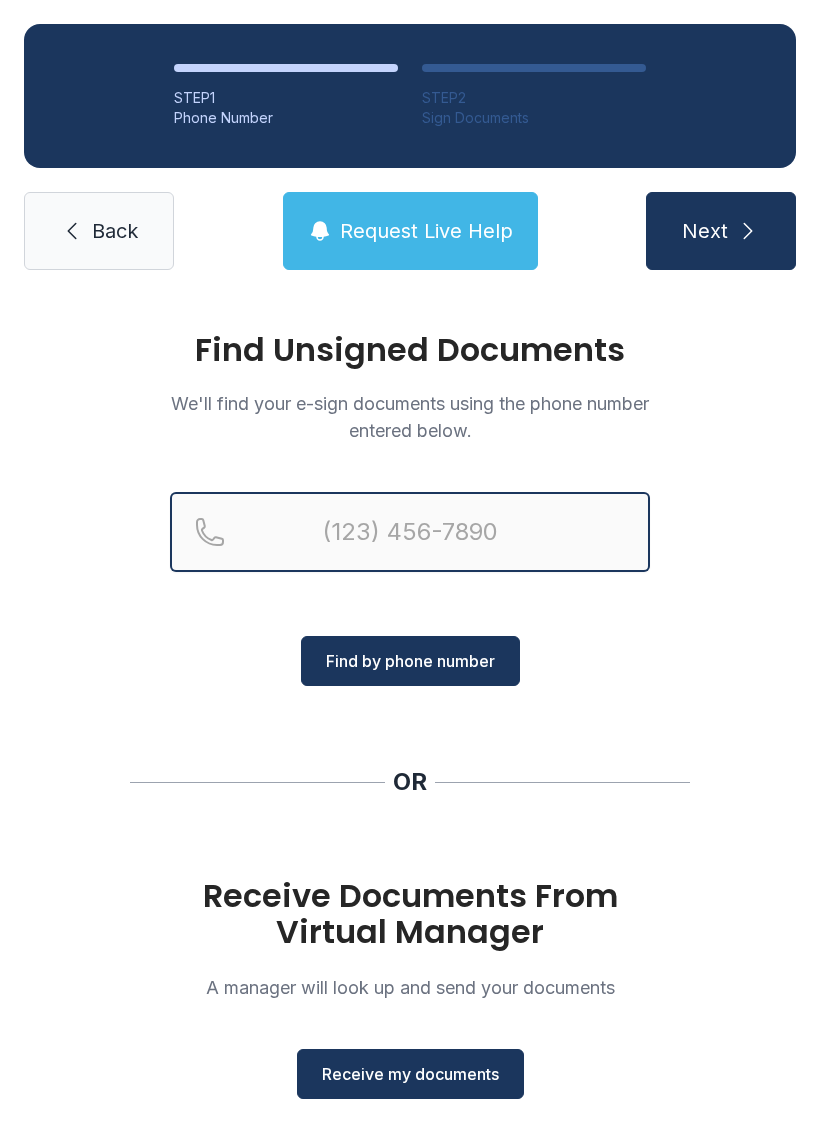 click at bounding box center (410, 532) 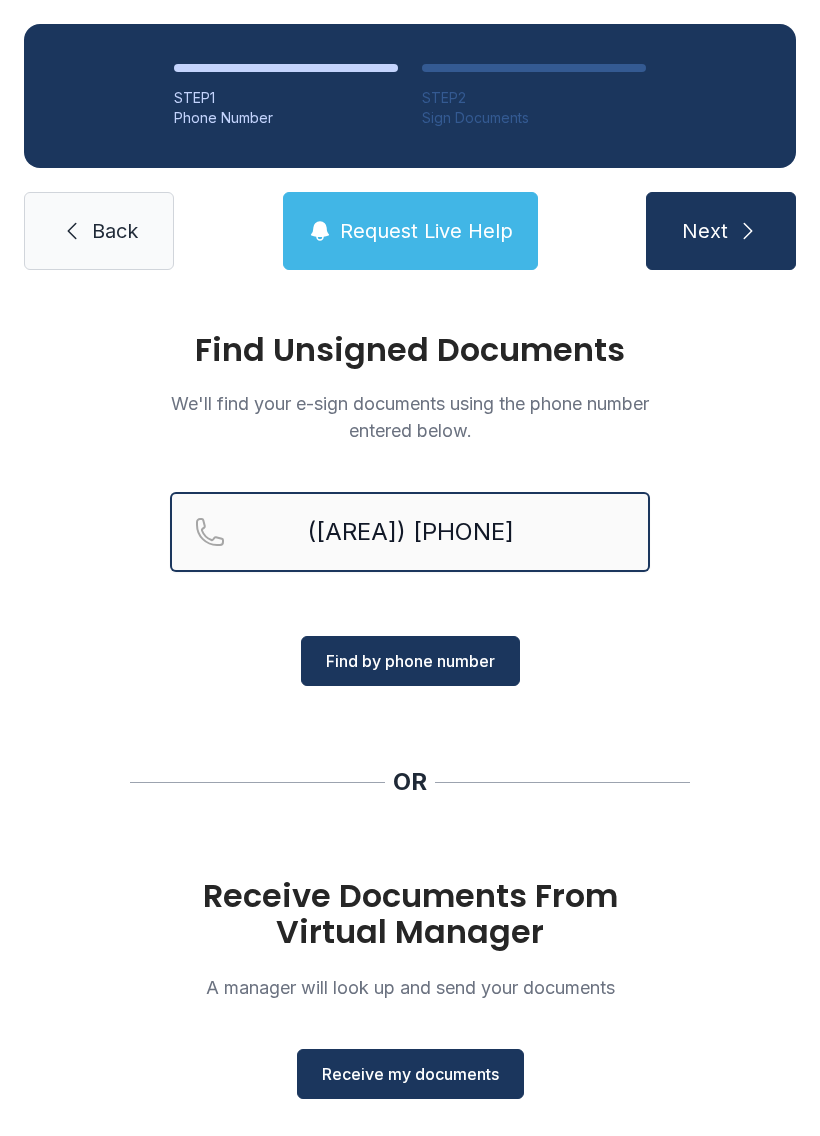 type on "([AREA]) [PHONE]" 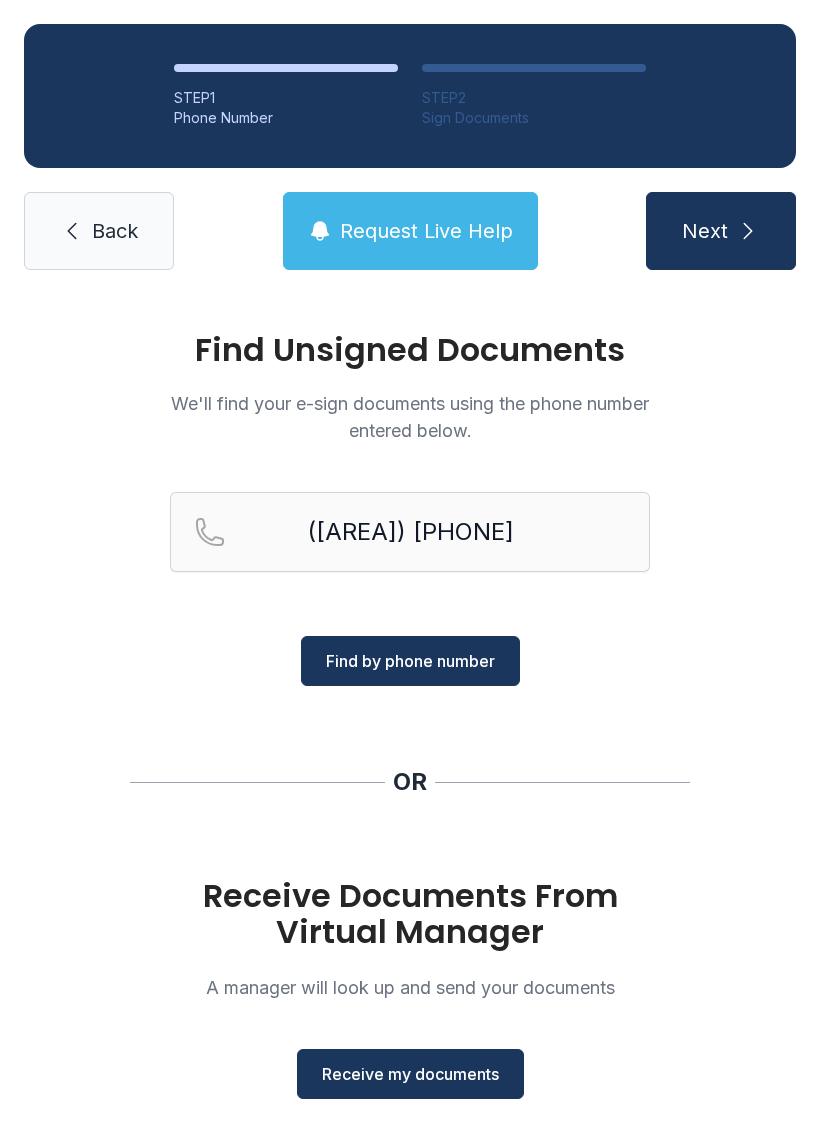 click on "Find by phone number" at bounding box center [410, 661] 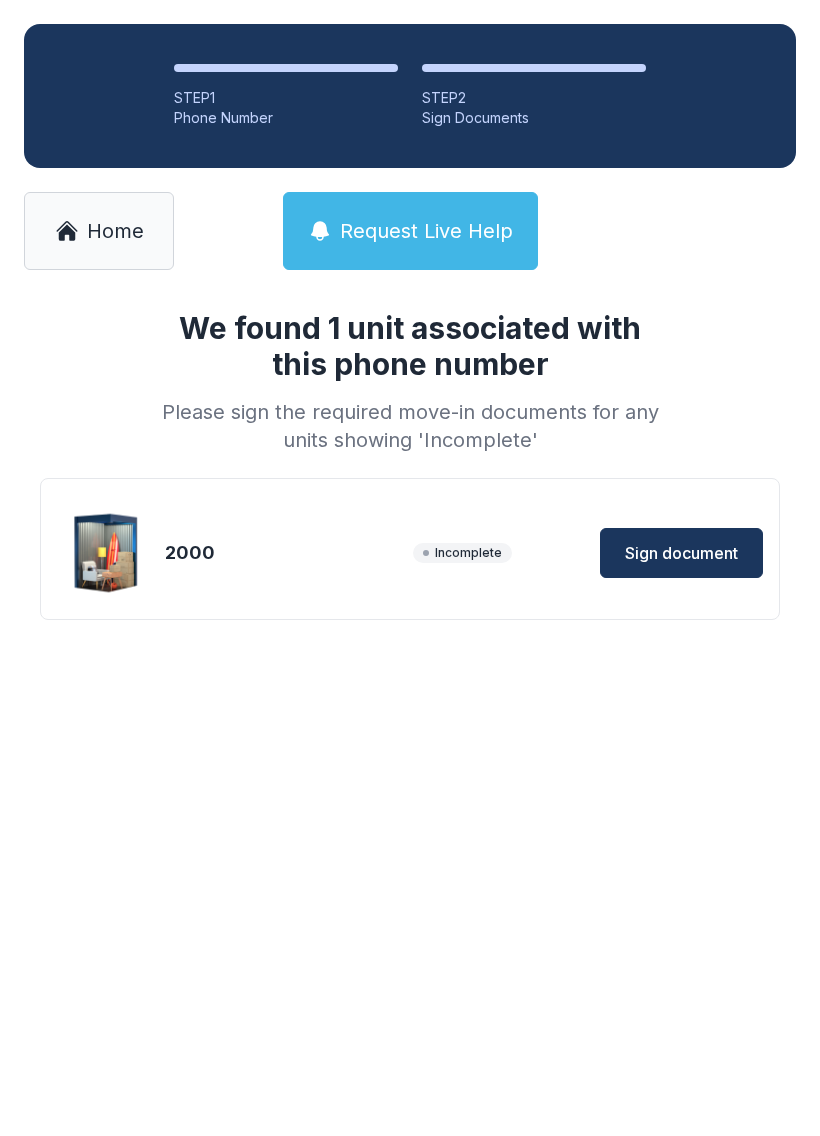 click on "Sign document" at bounding box center [681, 553] 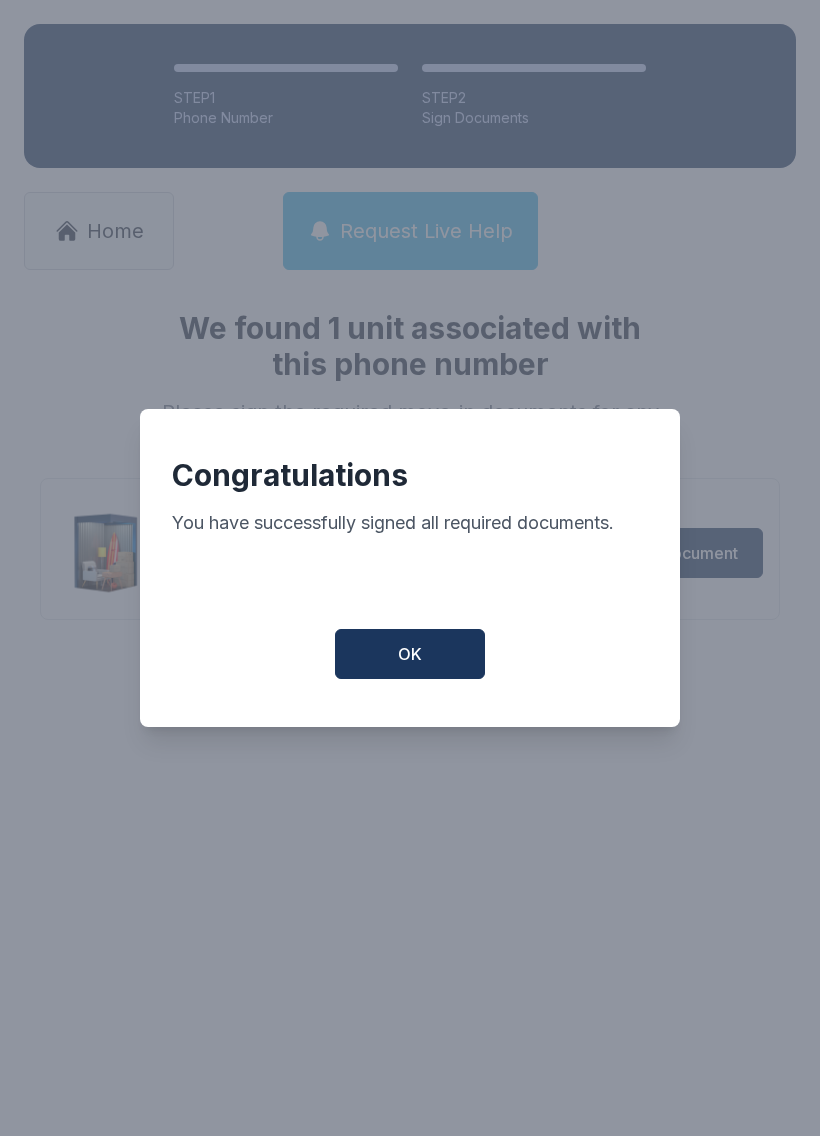 click on "OK" at bounding box center (410, 654) 